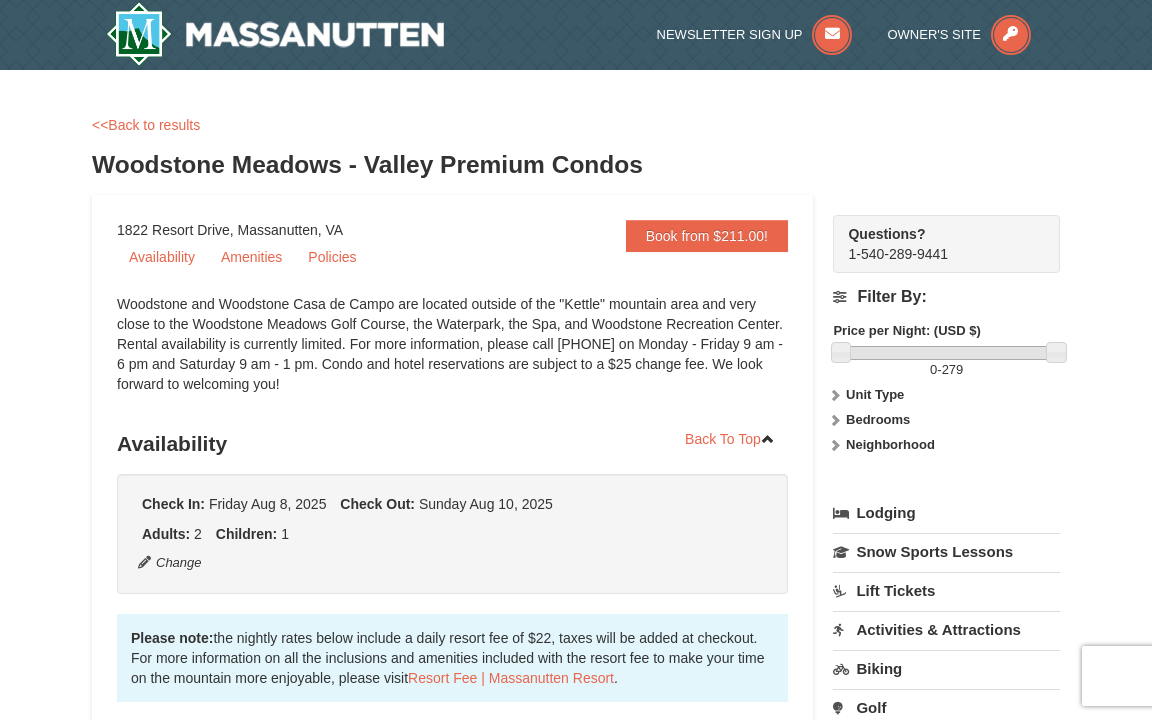 scroll, scrollTop: 4040, scrollLeft: 0, axis: vertical 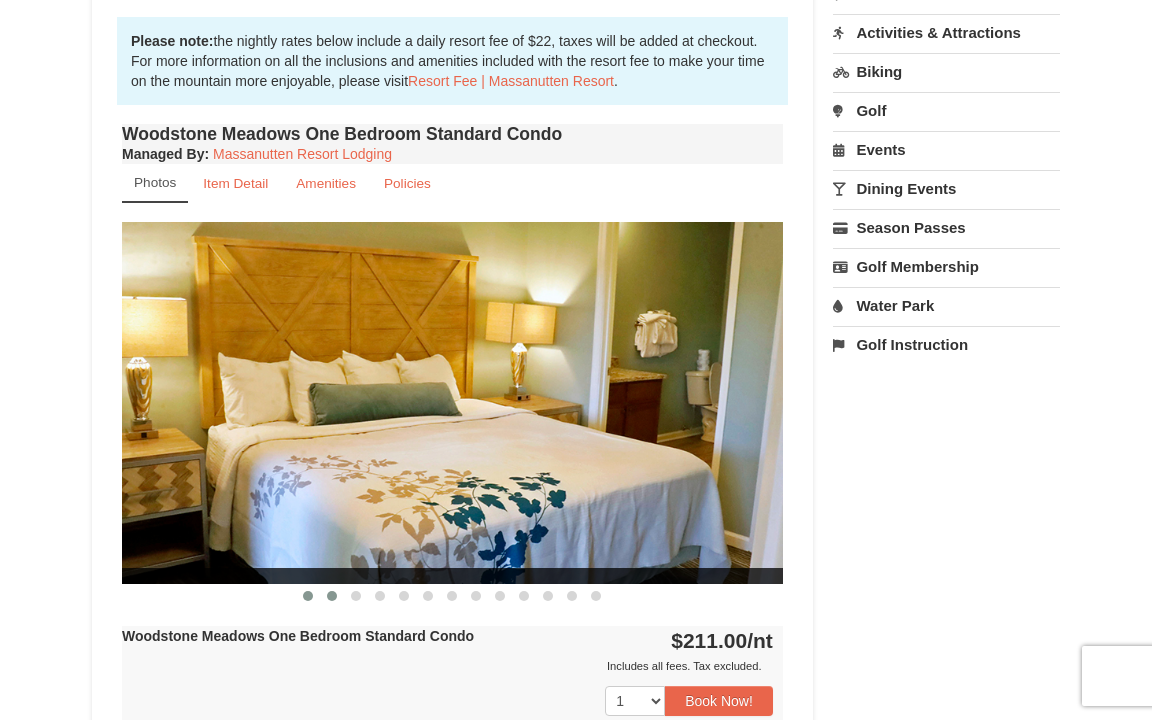 click at bounding box center (332, 596) 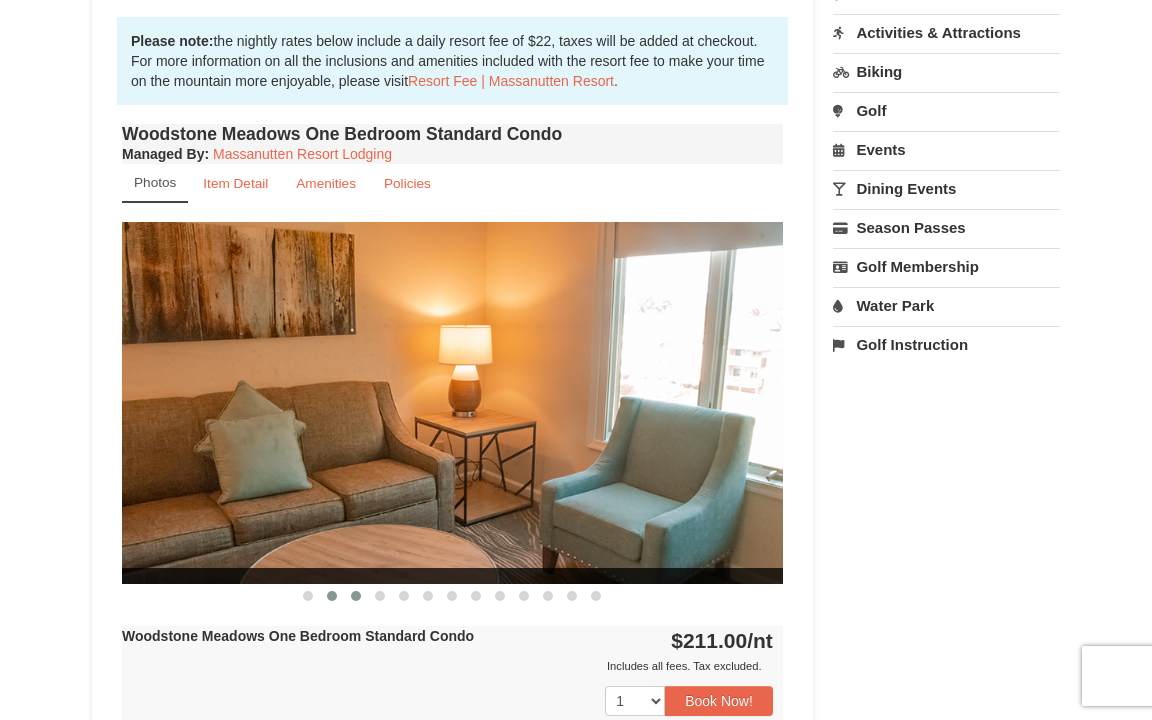 click at bounding box center [356, 596] 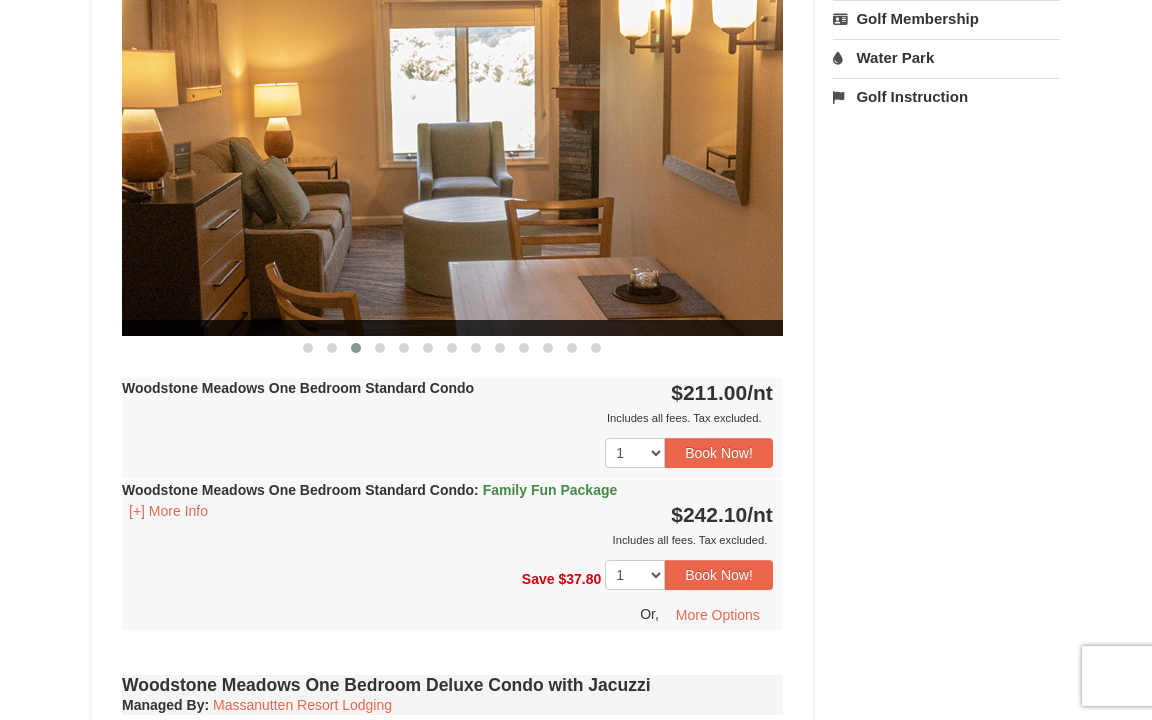 scroll, scrollTop: 842, scrollLeft: 0, axis: vertical 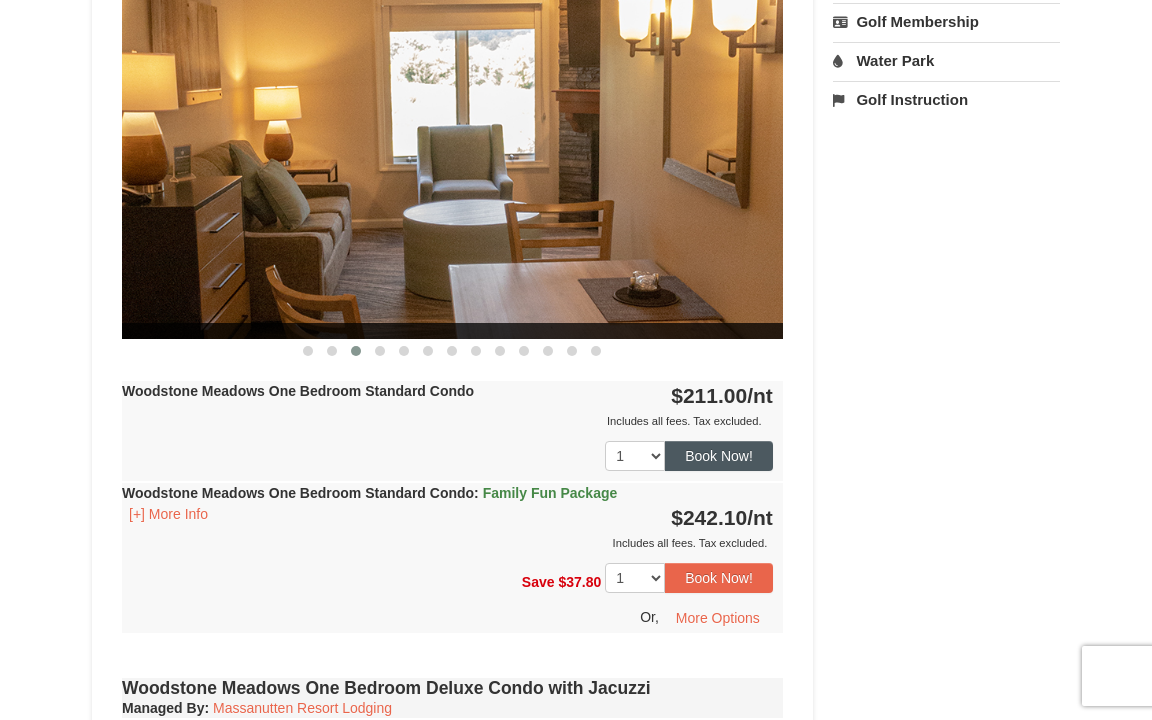 click on "Book Now!" at bounding box center (719, 456) 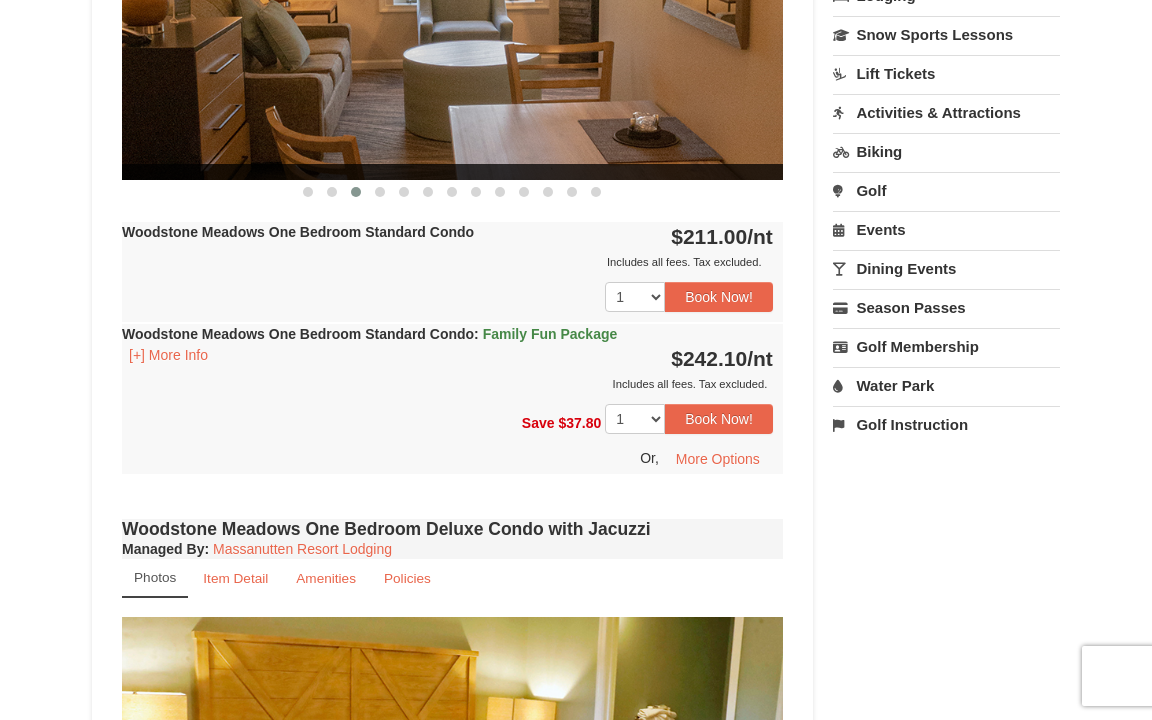 scroll, scrollTop: 1002, scrollLeft: 0, axis: vertical 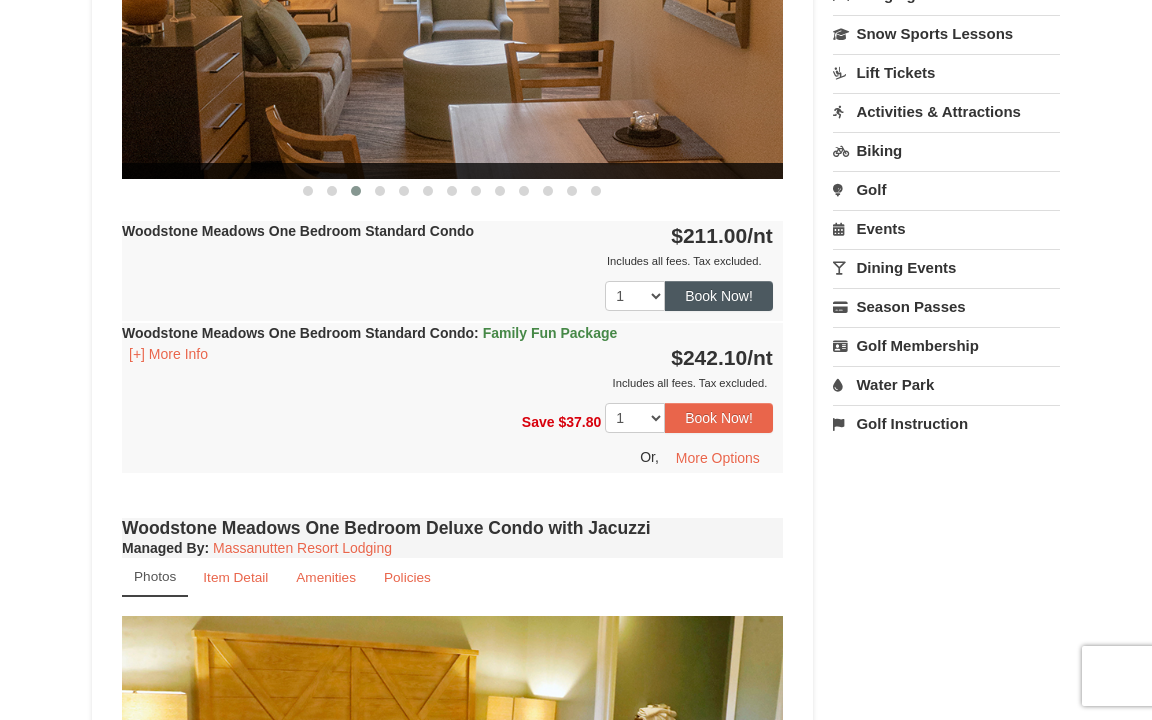 click on "Book Now!" at bounding box center [719, 296] 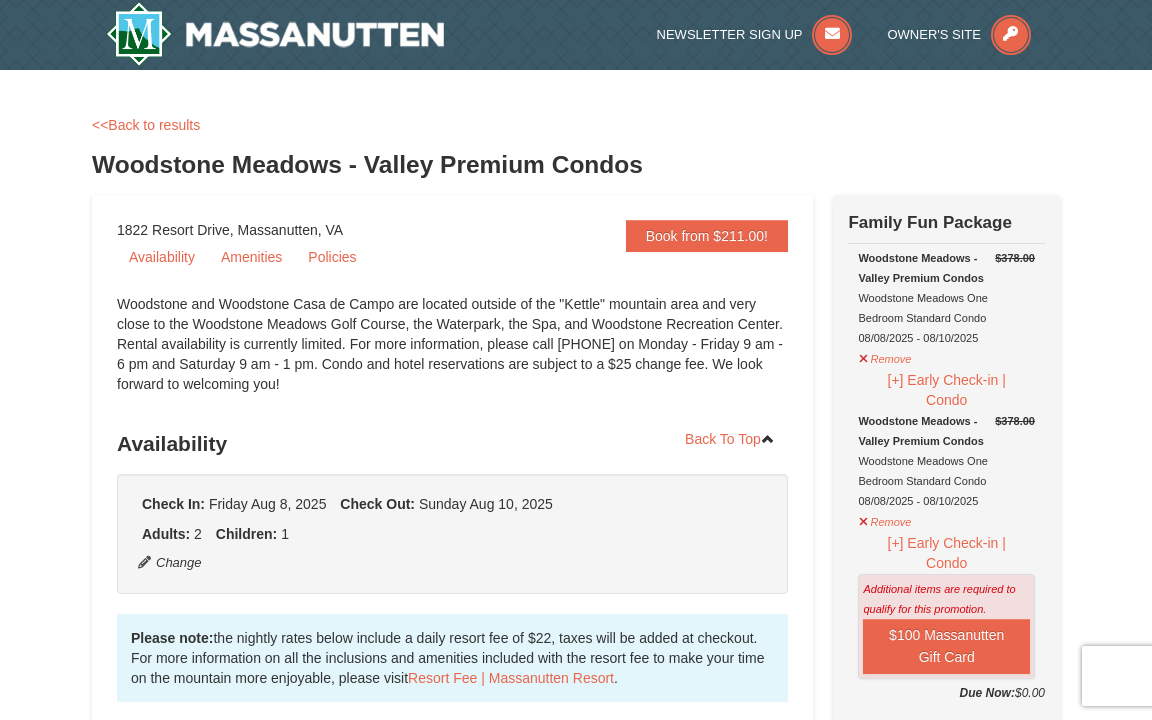 scroll, scrollTop: 0, scrollLeft: 0, axis: both 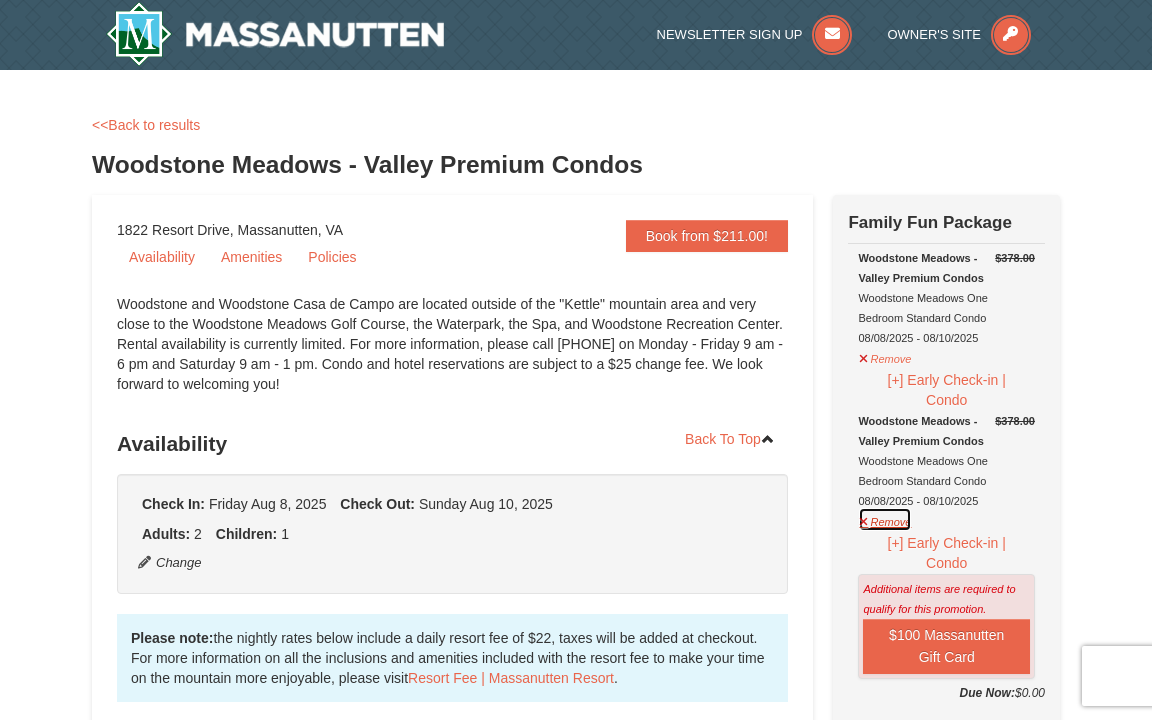 click on "Remove" at bounding box center (885, 519) 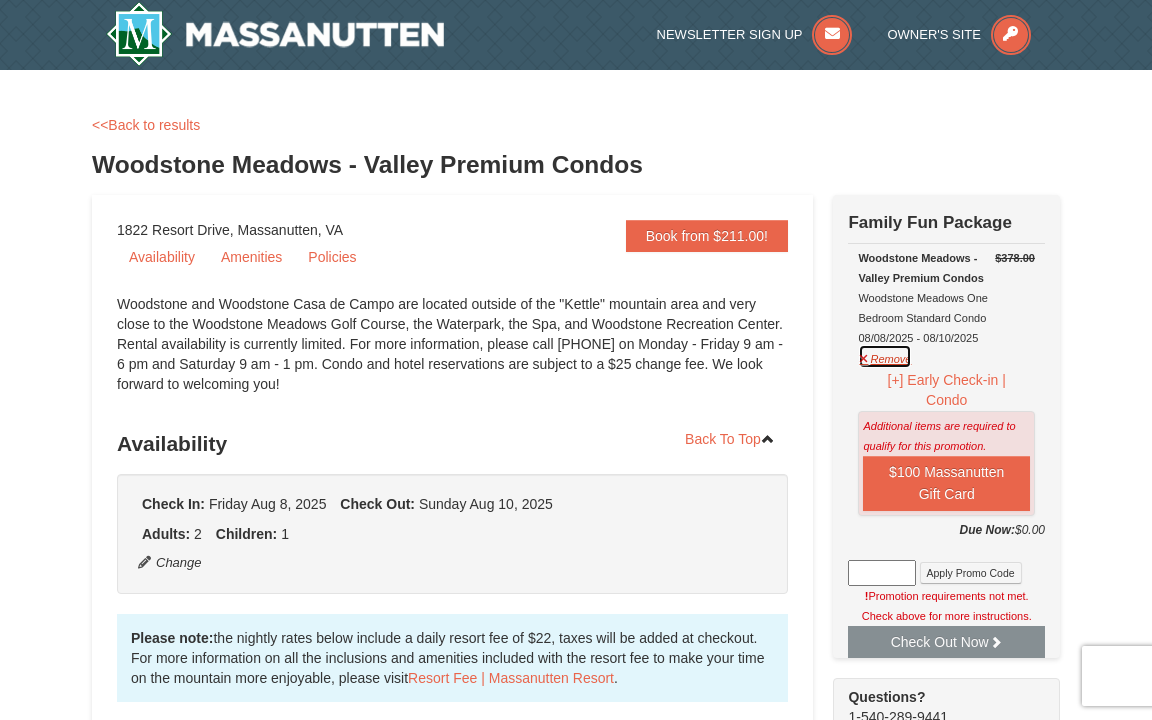 click on "Remove" at bounding box center (885, 356) 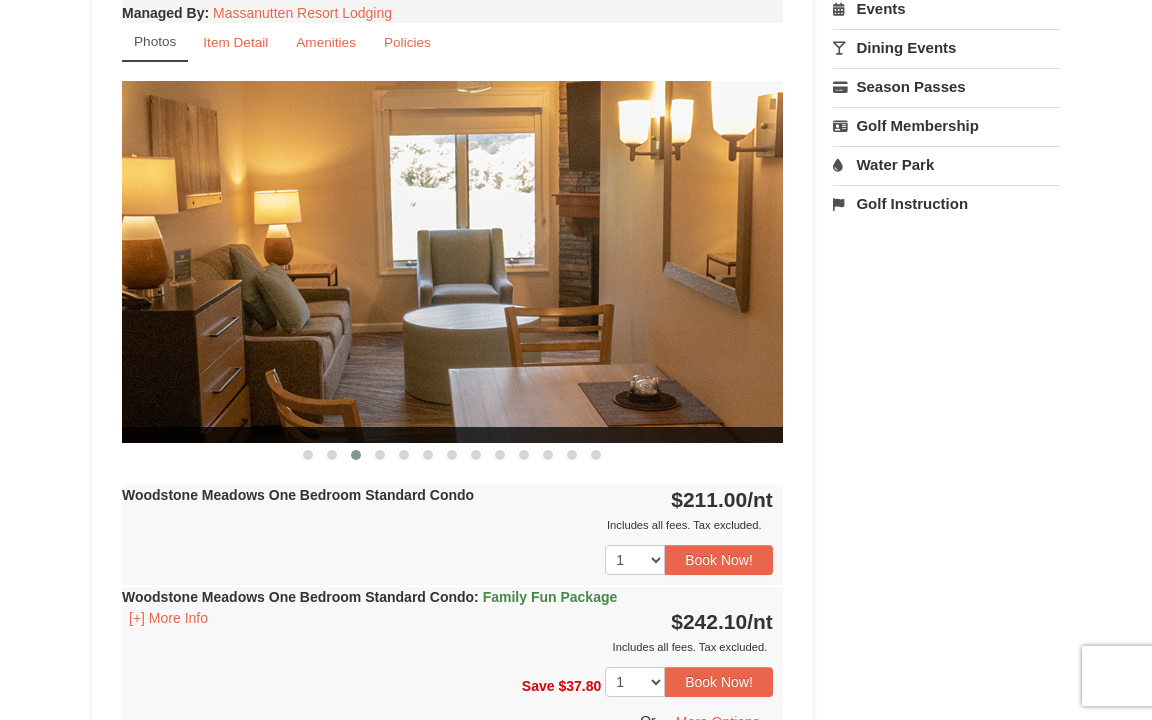 scroll, scrollTop: 748, scrollLeft: 0, axis: vertical 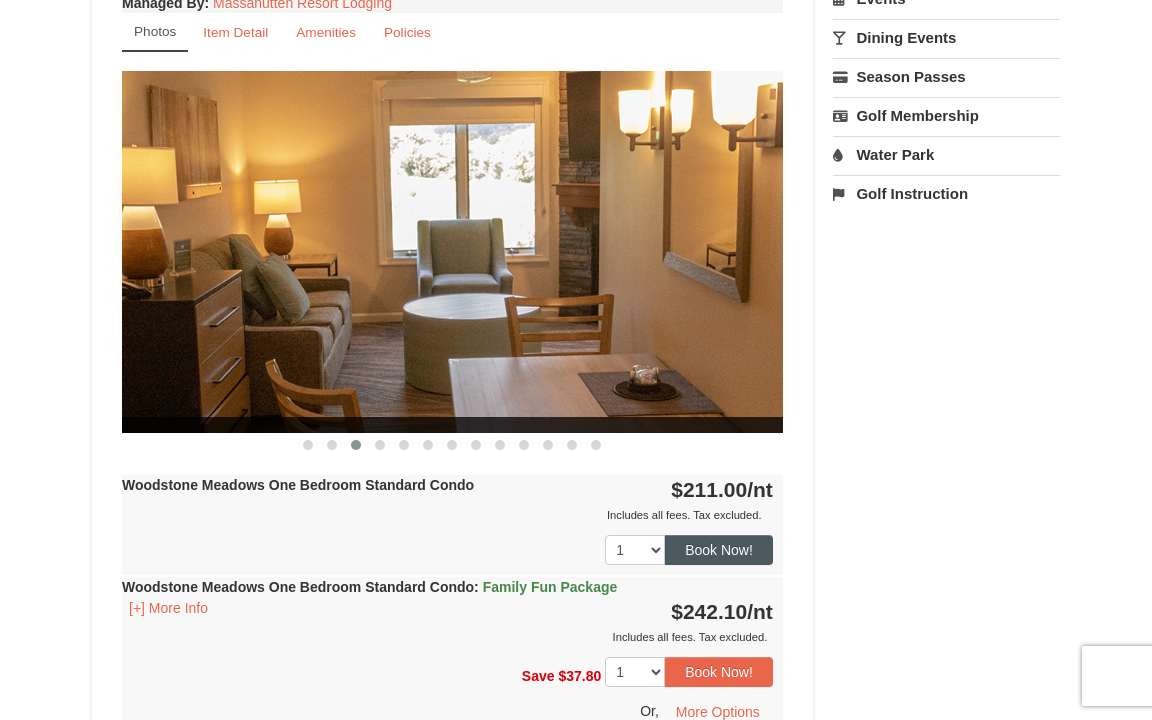 click on "Book Now!" at bounding box center [719, 550] 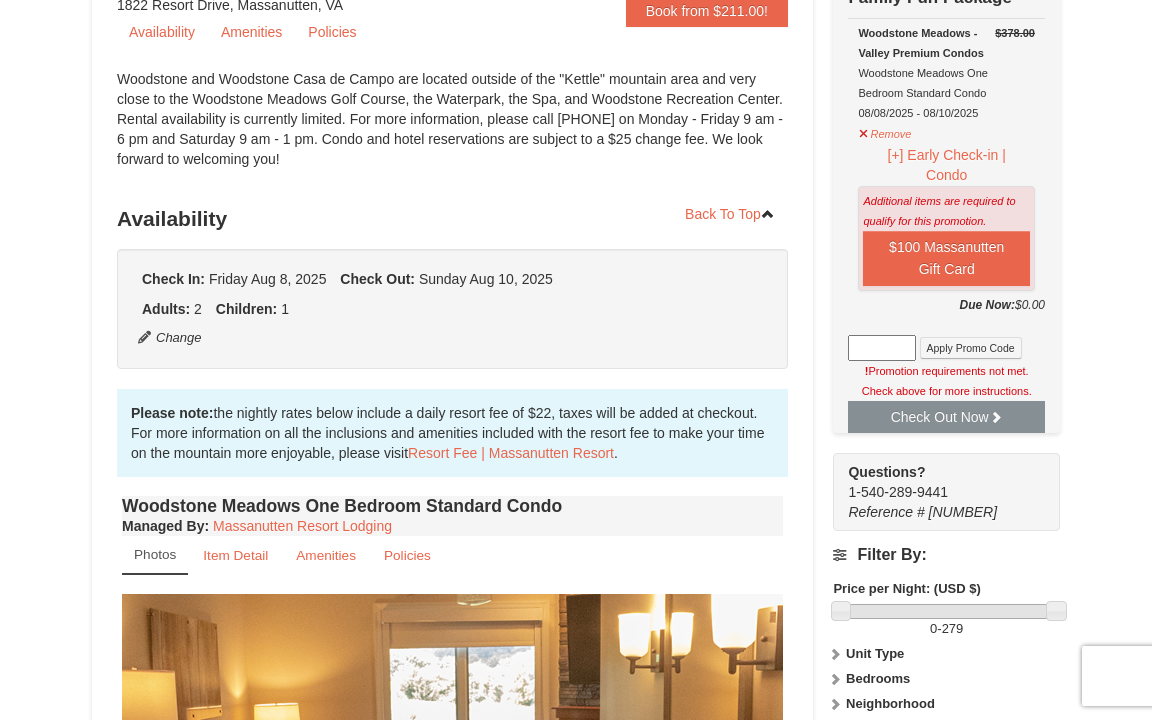 scroll, scrollTop: 243, scrollLeft: 0, axis: vertical 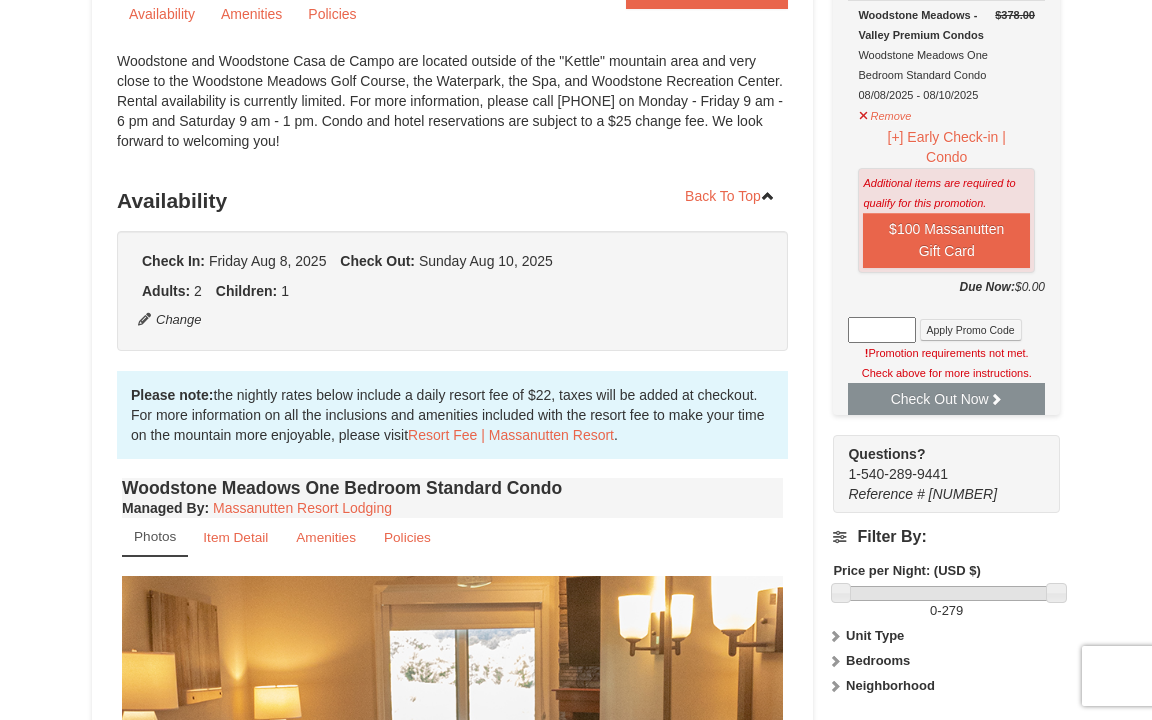 click on "Check Out Now" at bounding box center (946, 399) 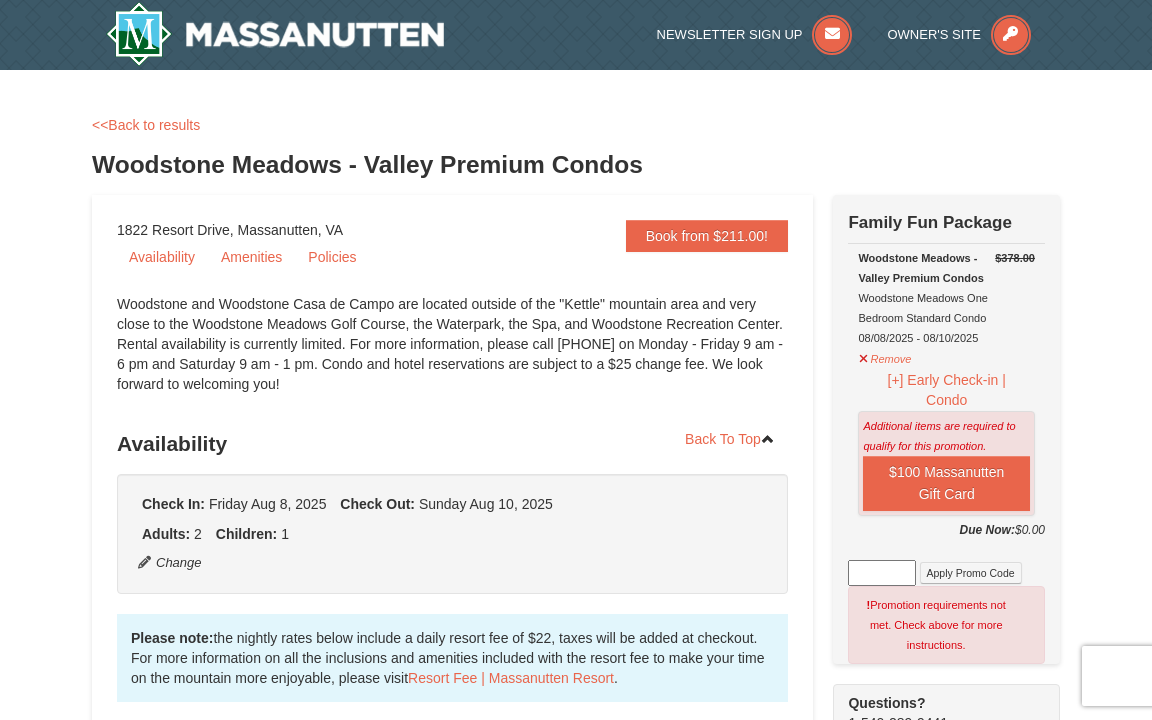 scroll, scrollTop: 0, scrollLeft: 0, axis: both 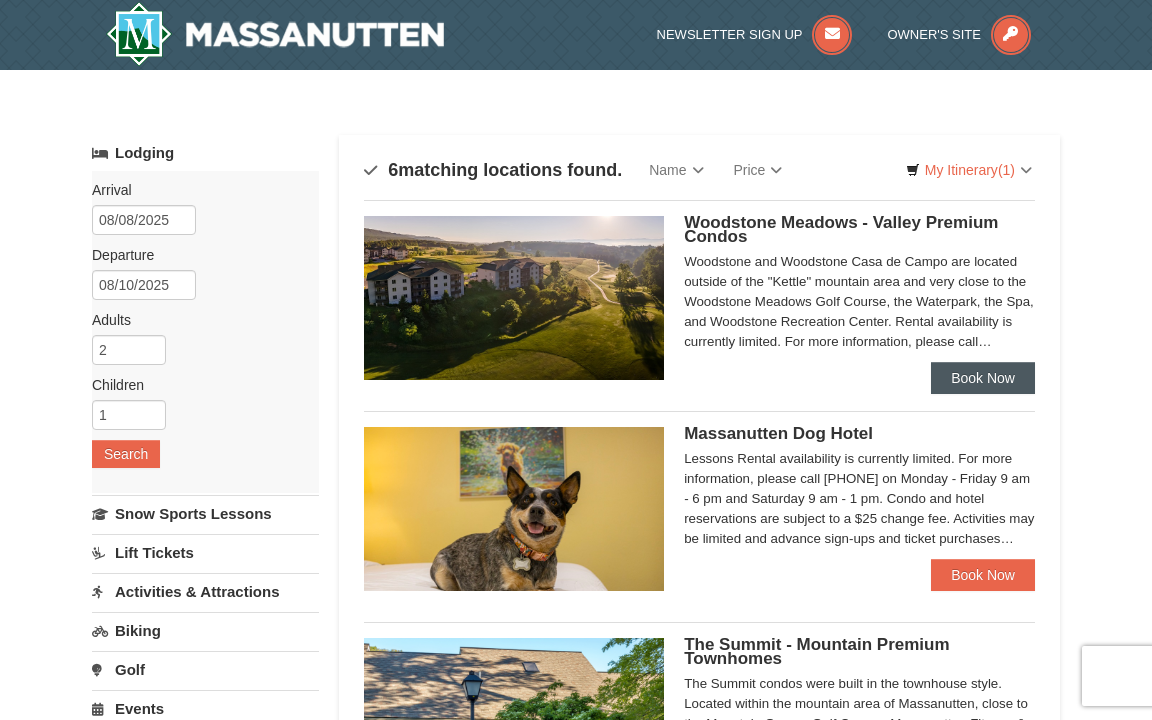 click on "Book Now" at bounding box center (983, 378) 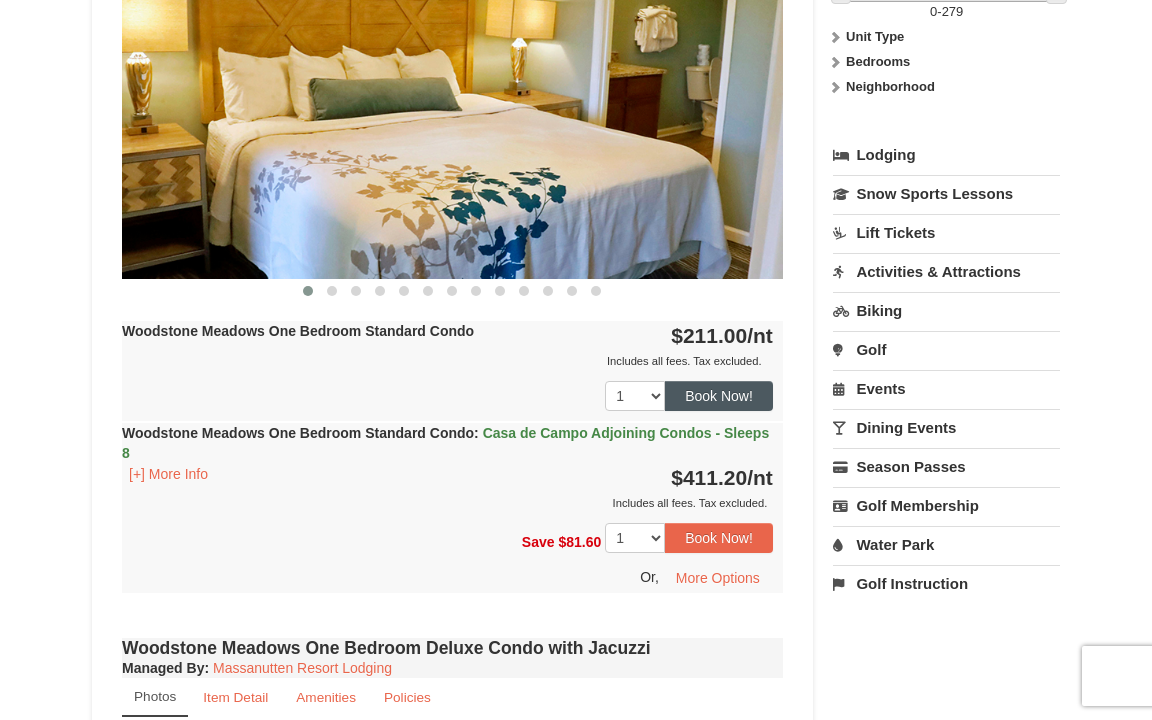 scroll, scrollTop: 862, scrollLeft: 0, axis: vertical 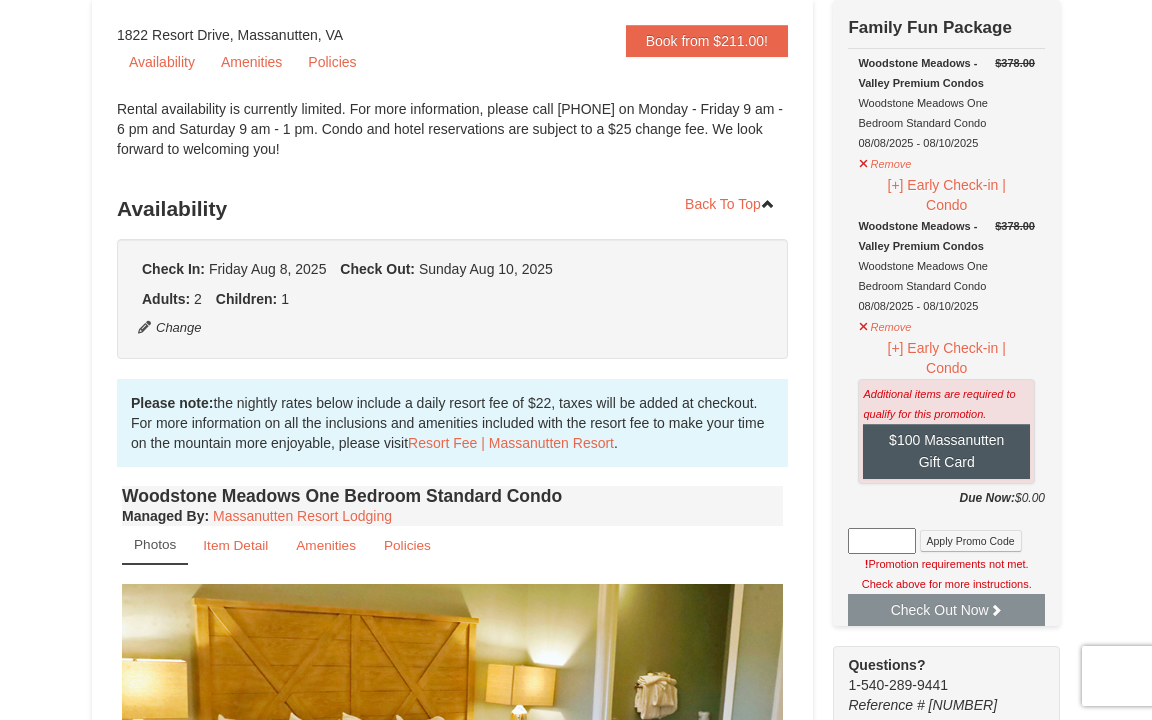 click on "$100 Massanutten Gift Card" at bounding box center (946, 451) 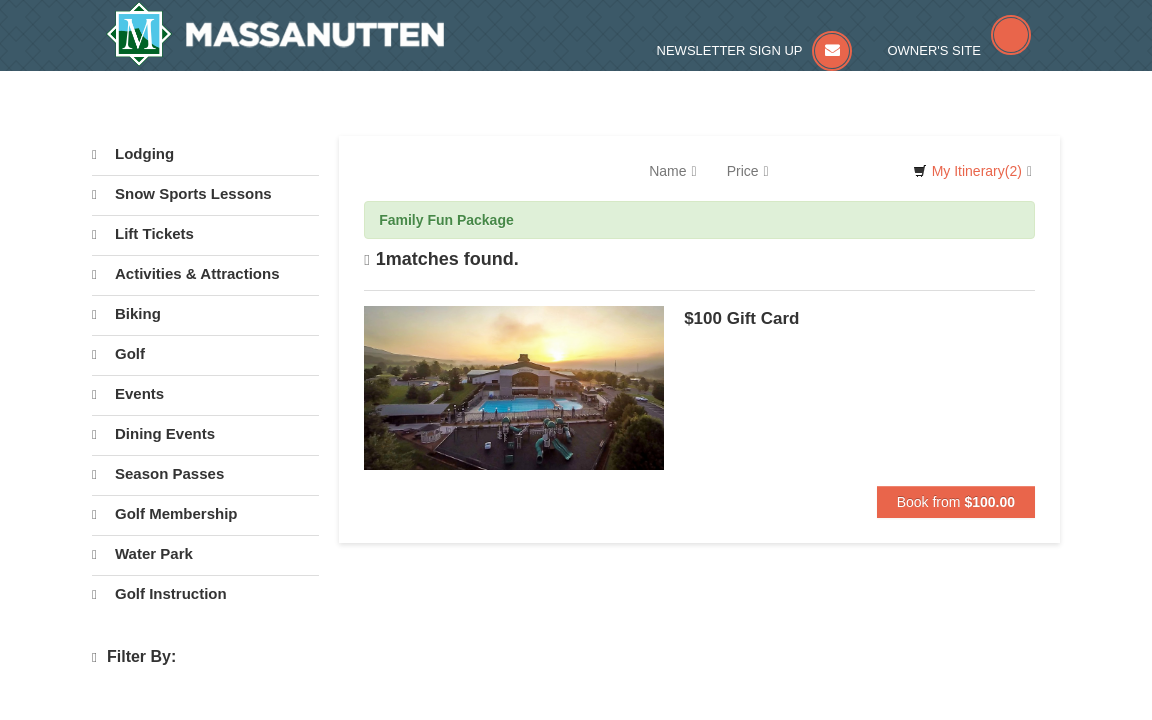 scroll, scrollTop: 0, scrollLeft: 0, axis: both 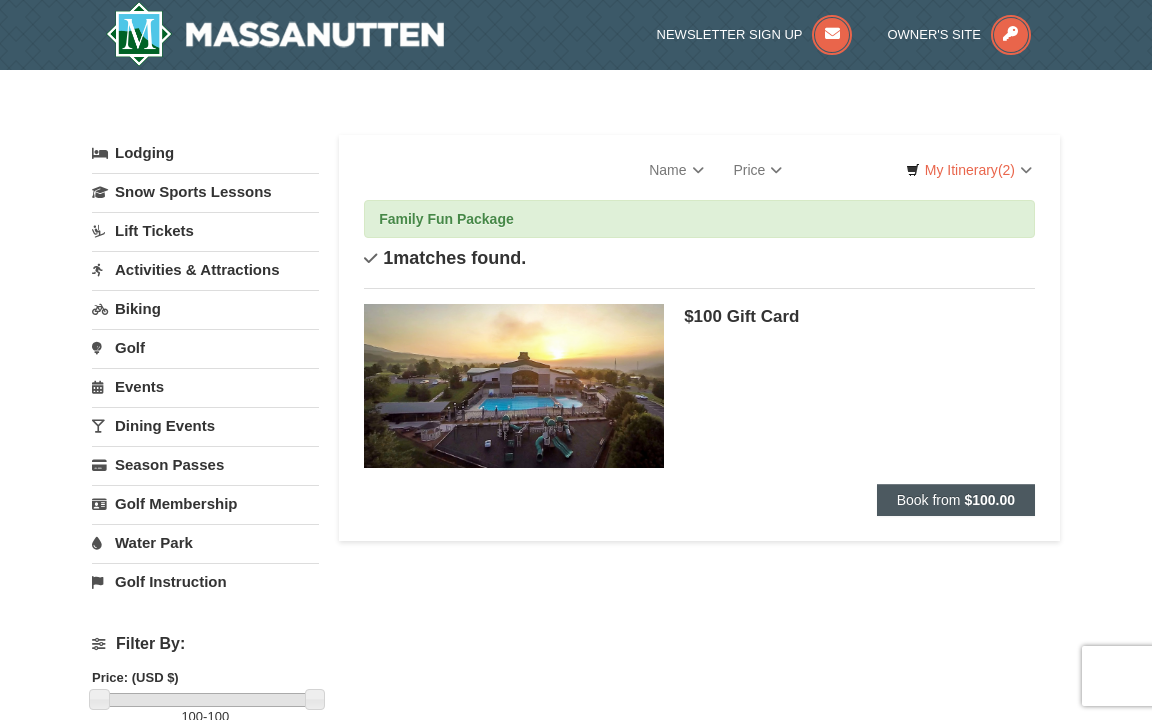 click on "Book from" at bounding box center [929, 500] 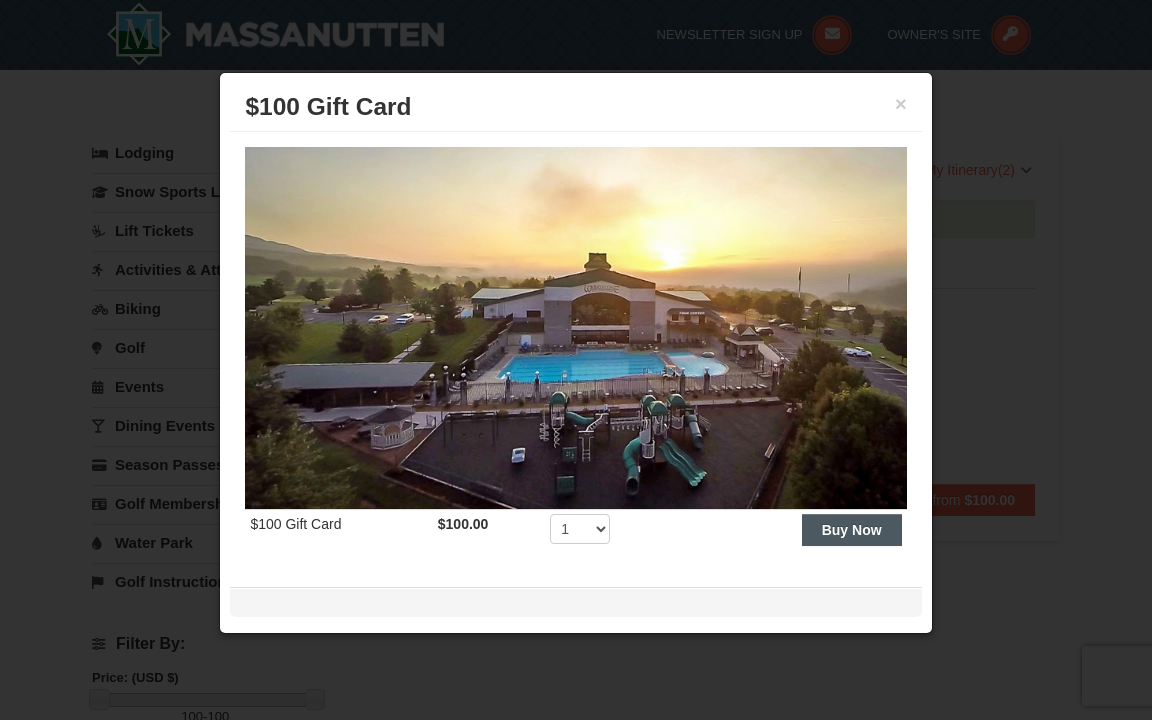 click on "Buy Now" at bounding box center [852, 530] 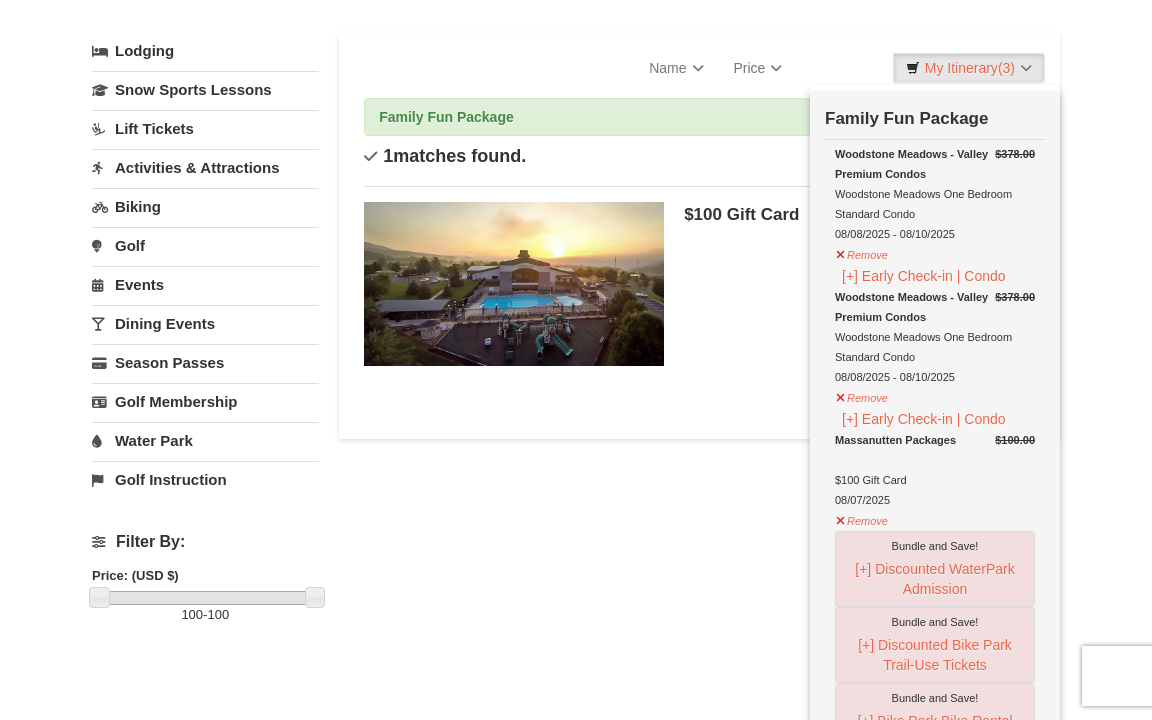 scroll, scrollTop: 99, scrollLeft: 0, axis: vertical 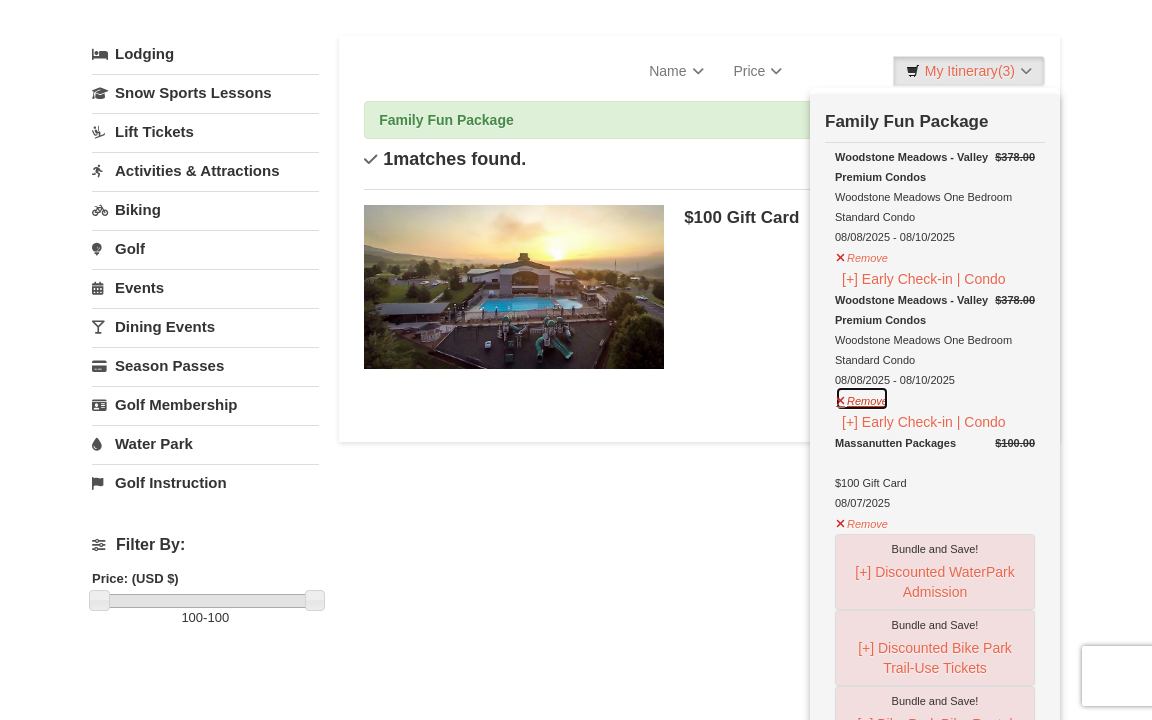 click on "Remove" at bounding box center (862, 398) 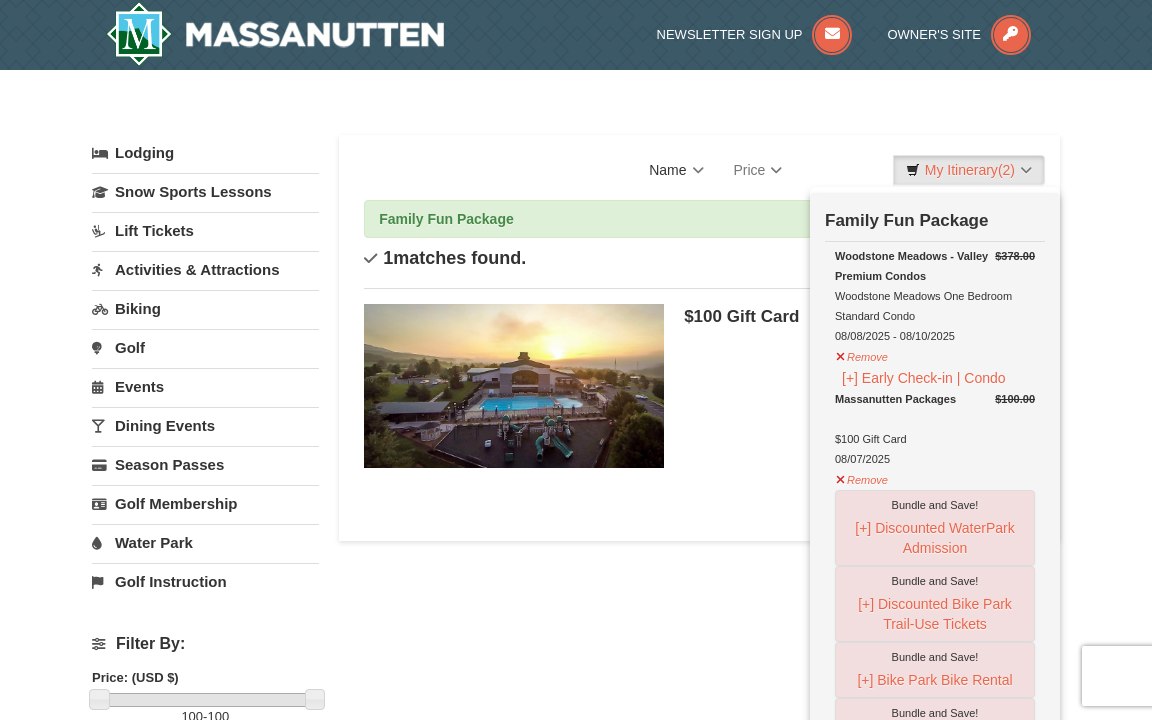 scroll, scrollTop: 0, scrollLeft: 0, axis: both 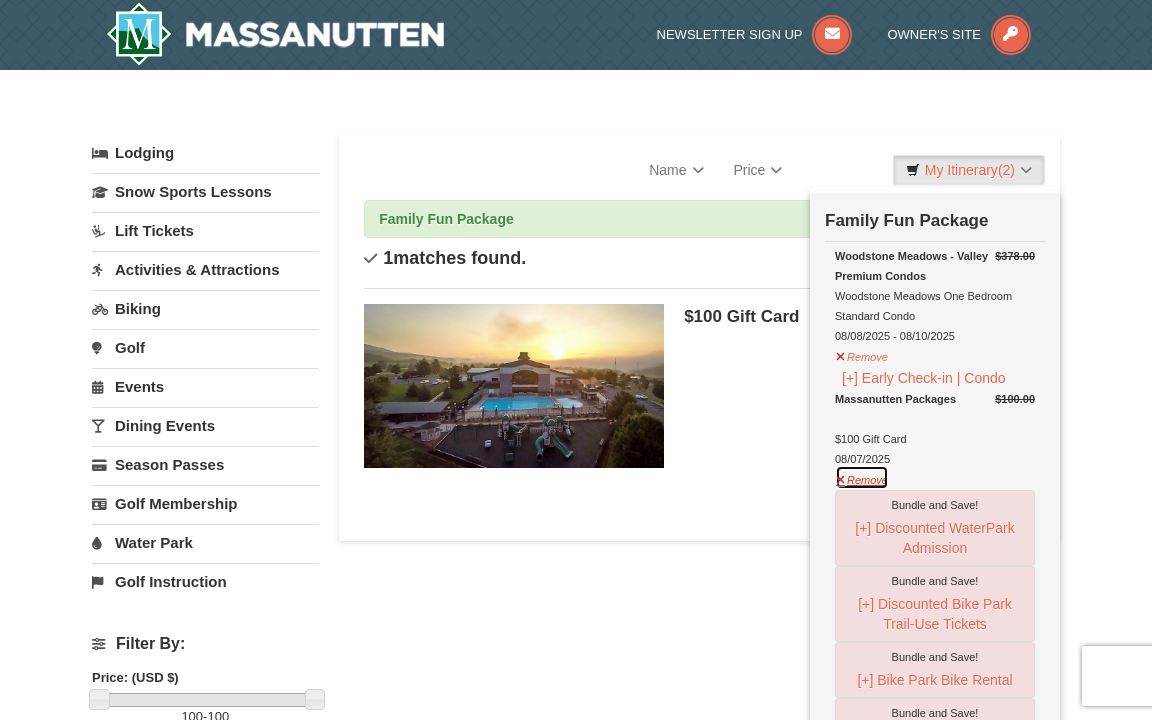 click on "Remove" at bounding box center (862, 477) 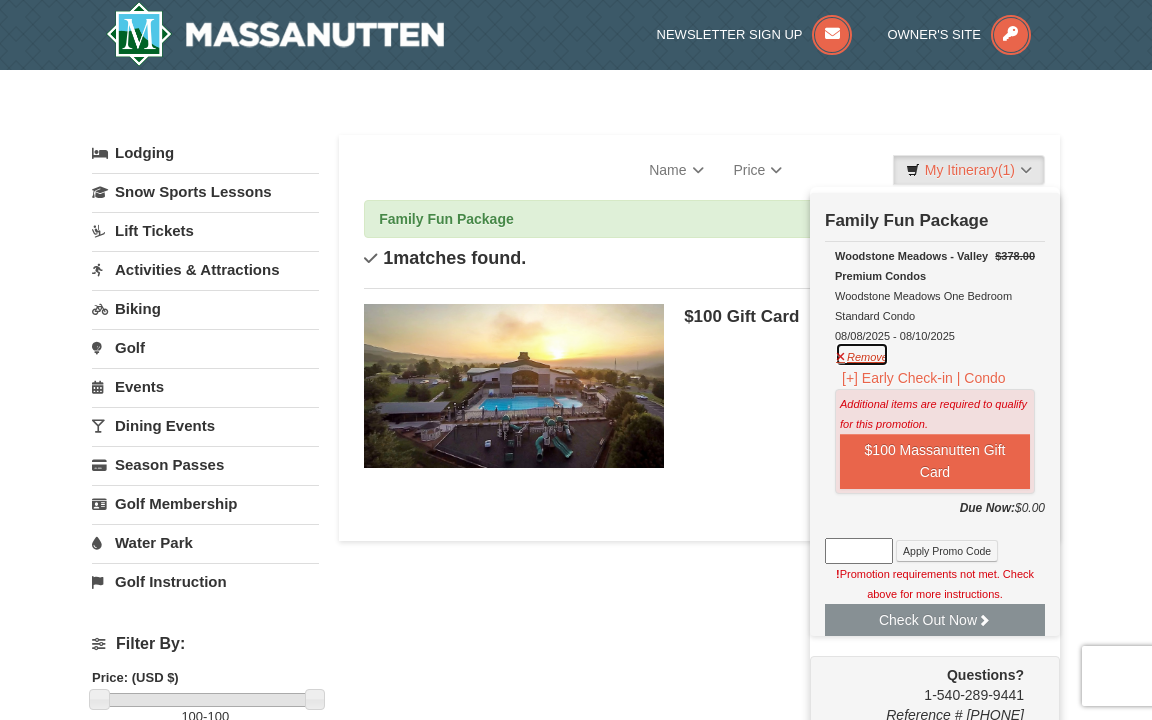 click on "Remove" at bounding box center [862, 354] 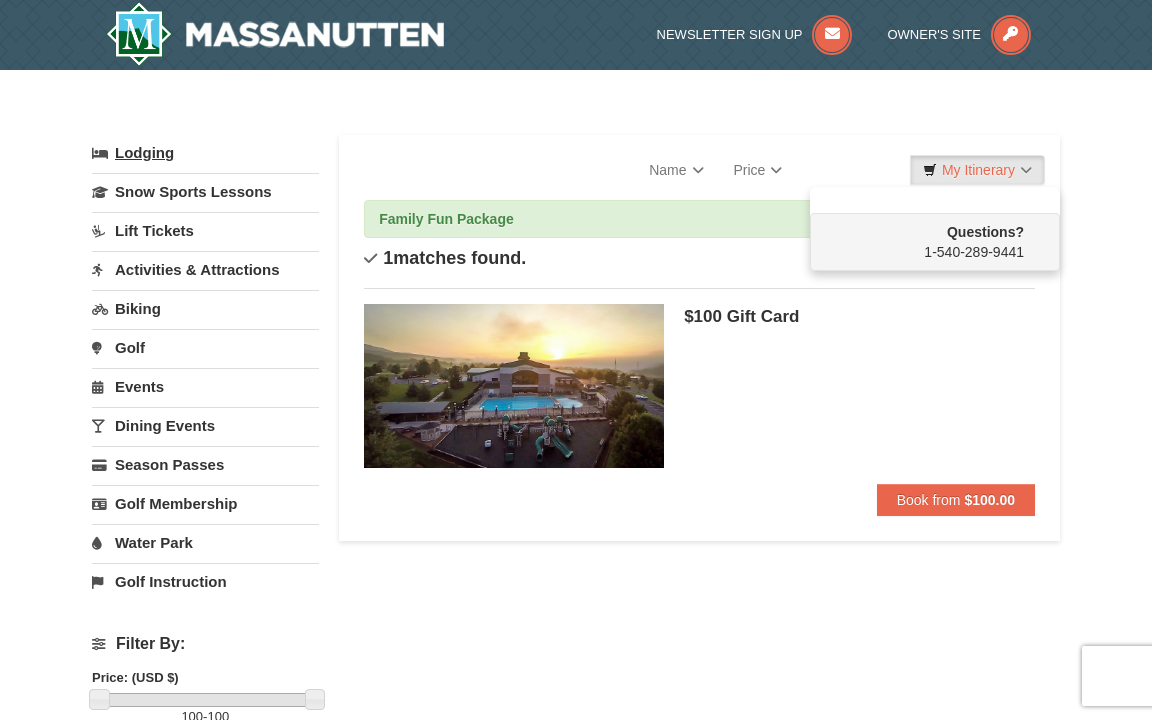 click on "Lodging" at bounding box center [205, 153] 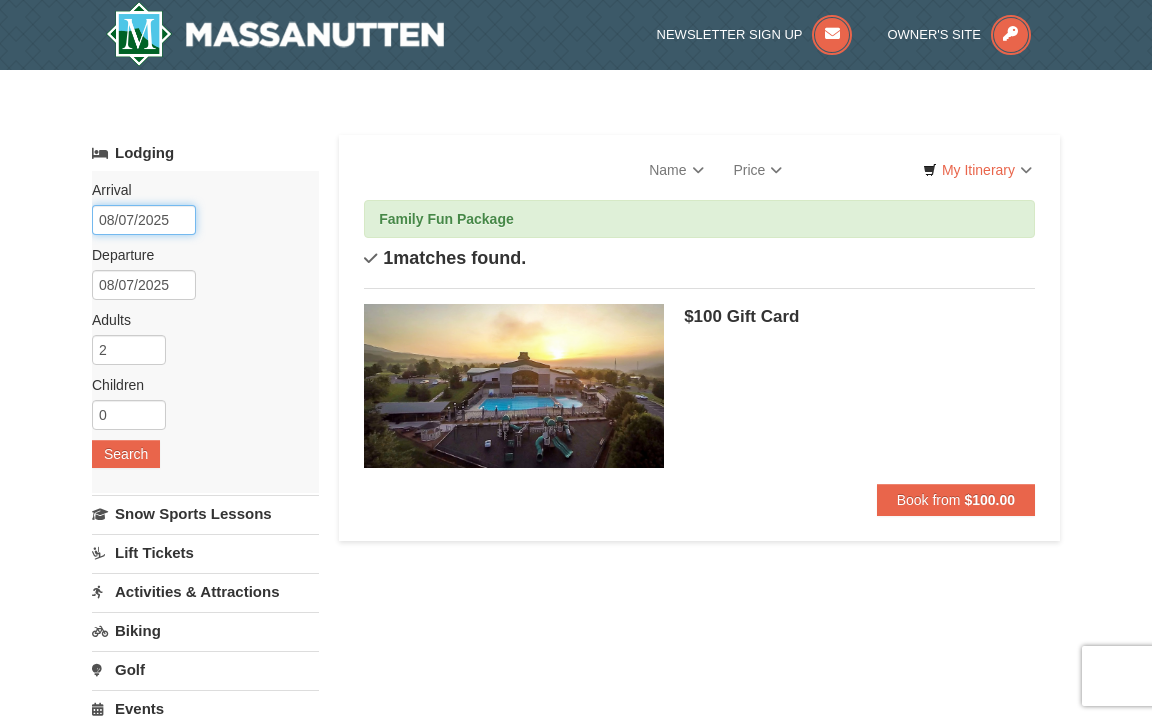 click on "08/07/2025" at bounding box center [144, 220] 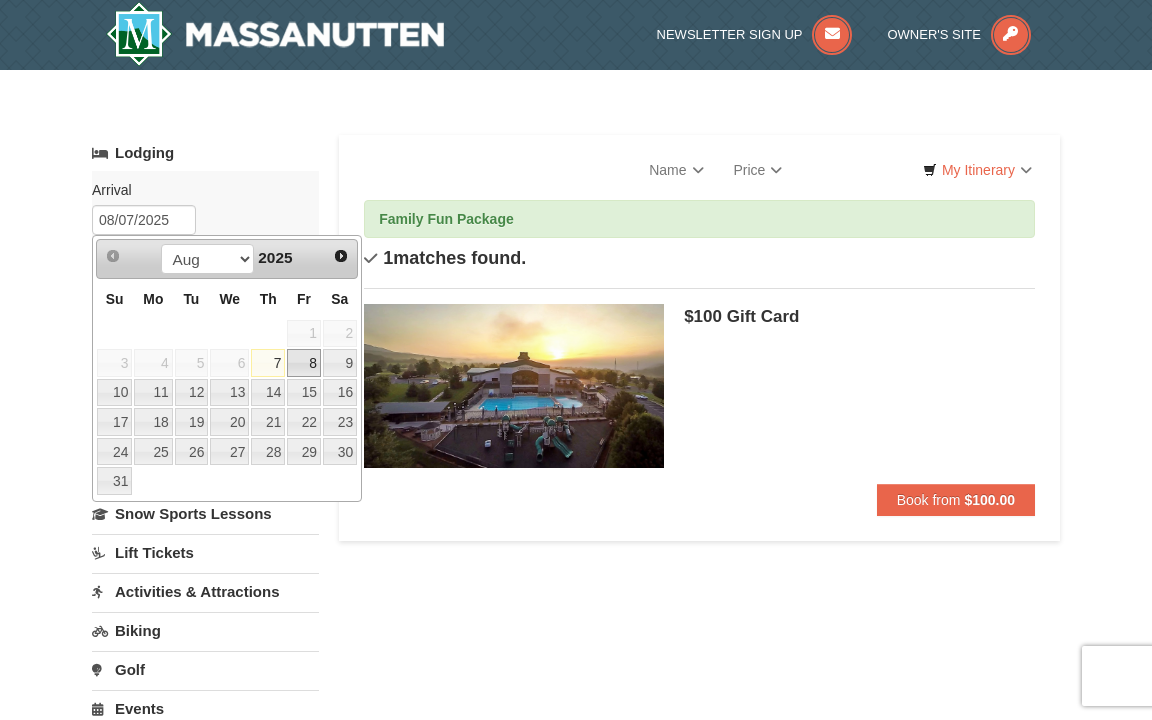 click on "8" at bounding box center [304, 363] 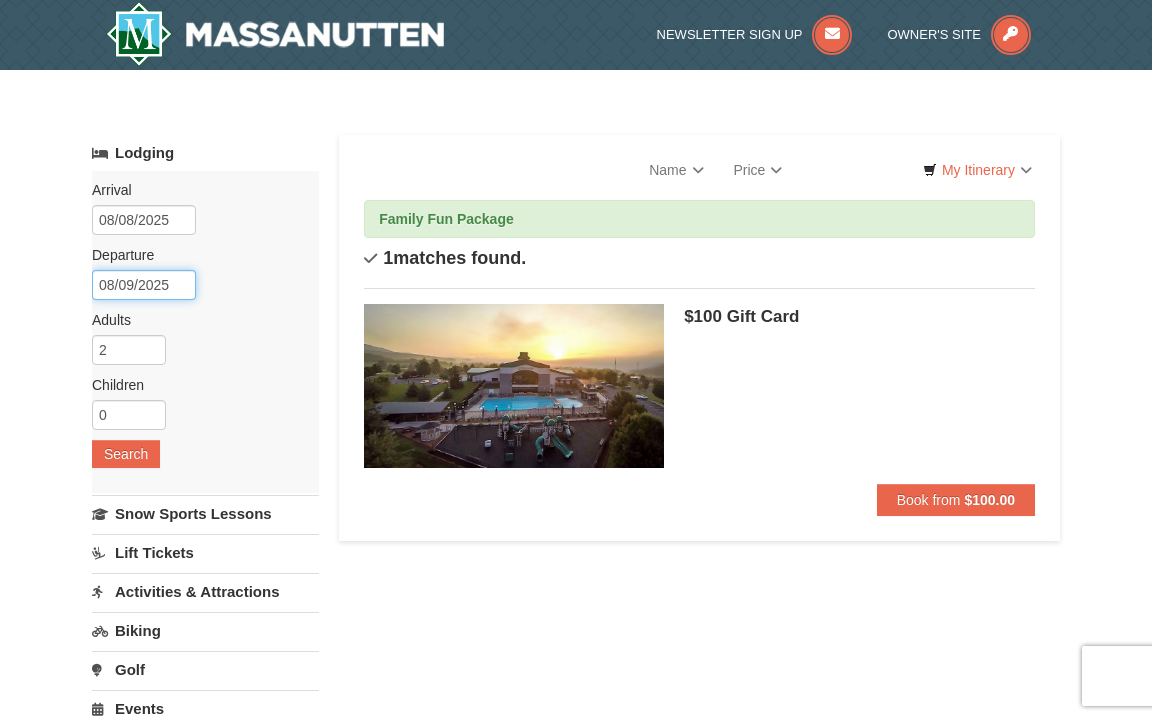 click on "08/09/2025" at bounding box center [144, 285] 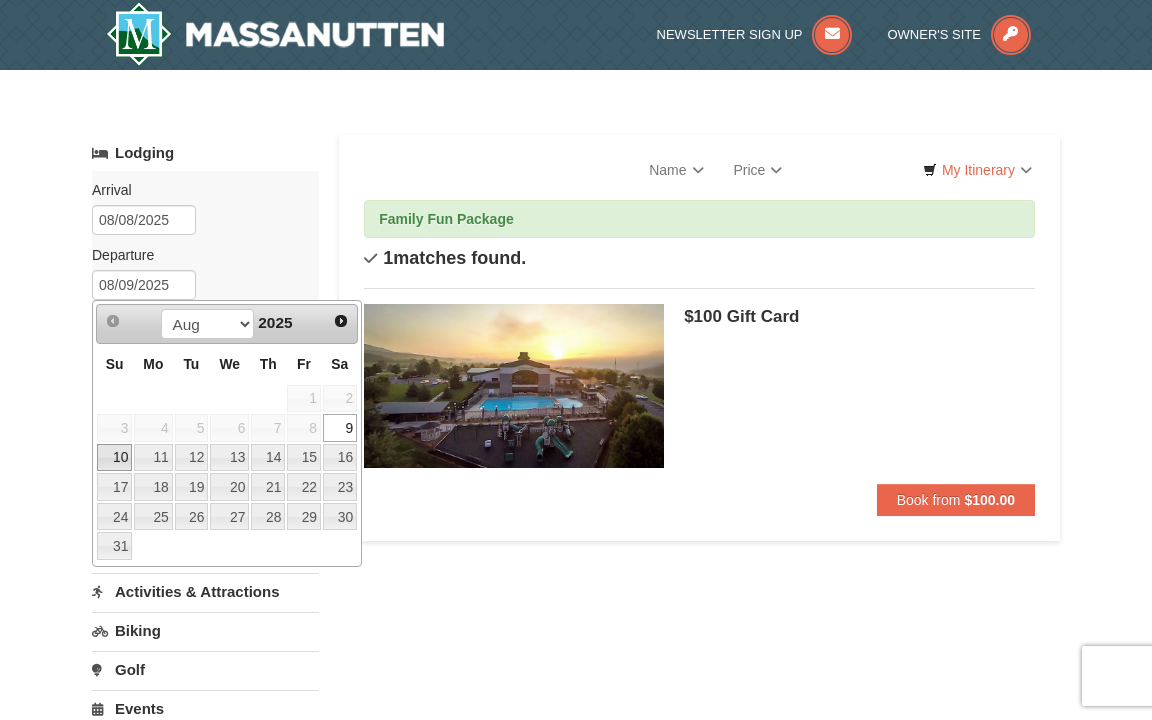 click on "10" at bounding box center [114, 458] 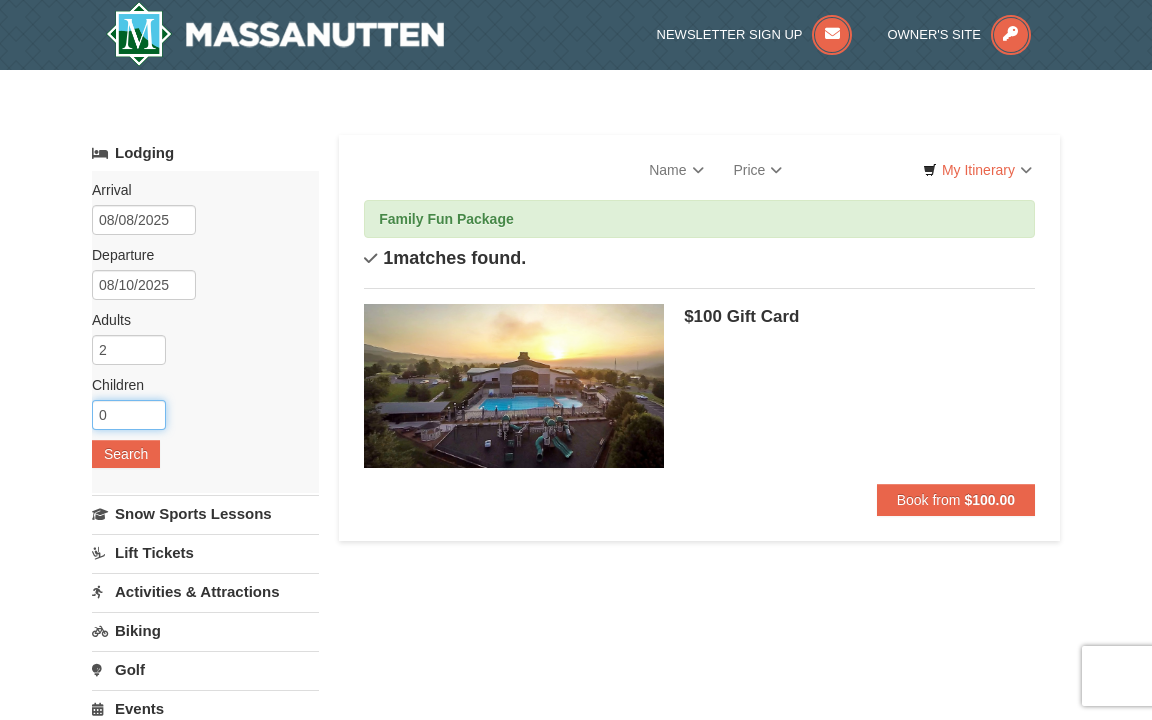 click on "0" at bounding box center (129, 415) 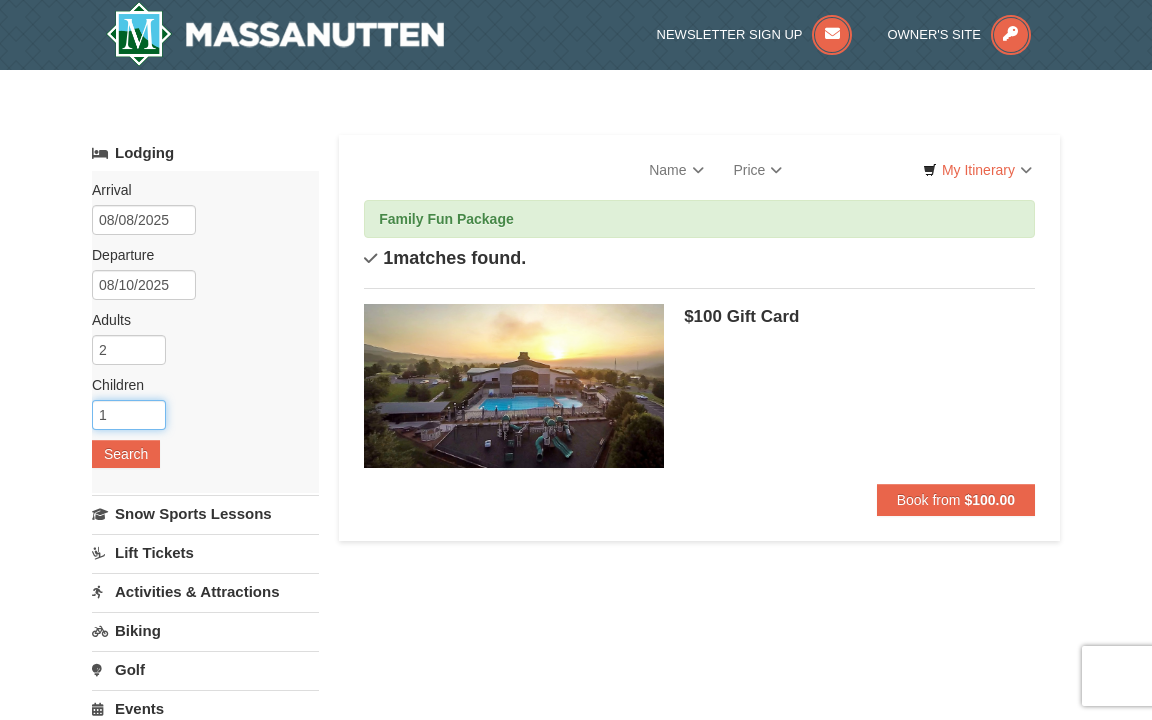 click on "1" at bounding box center (129, 415) 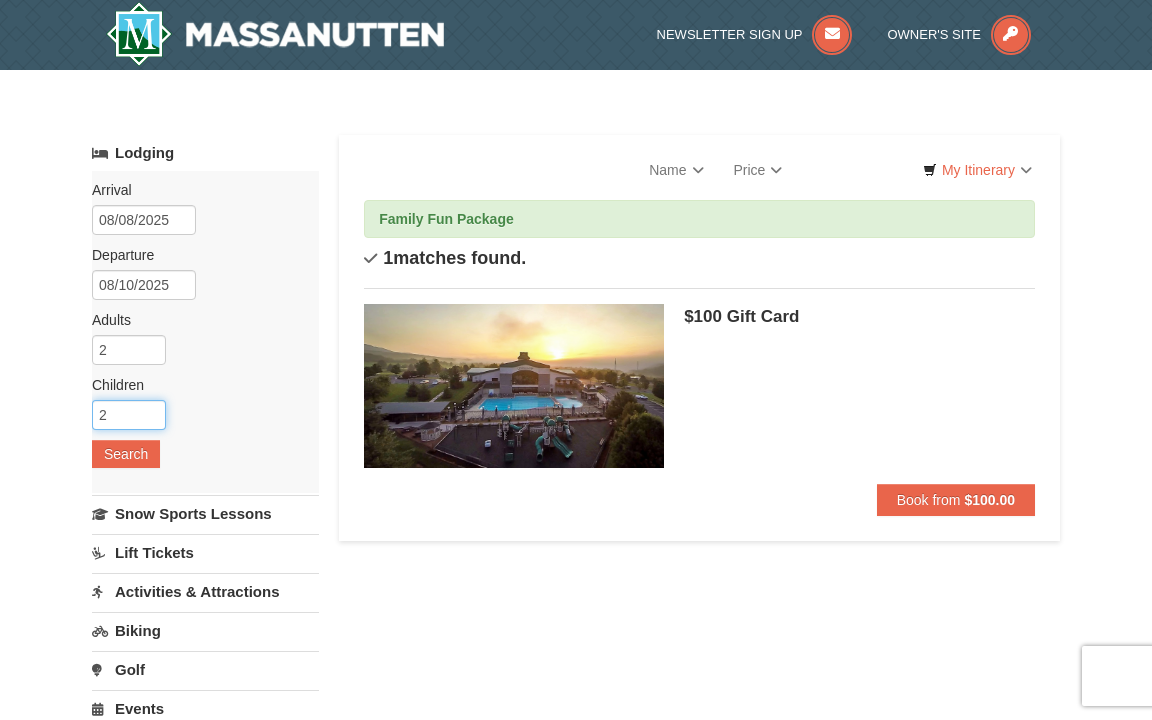 click on "2" at bounding box center [129, 415] 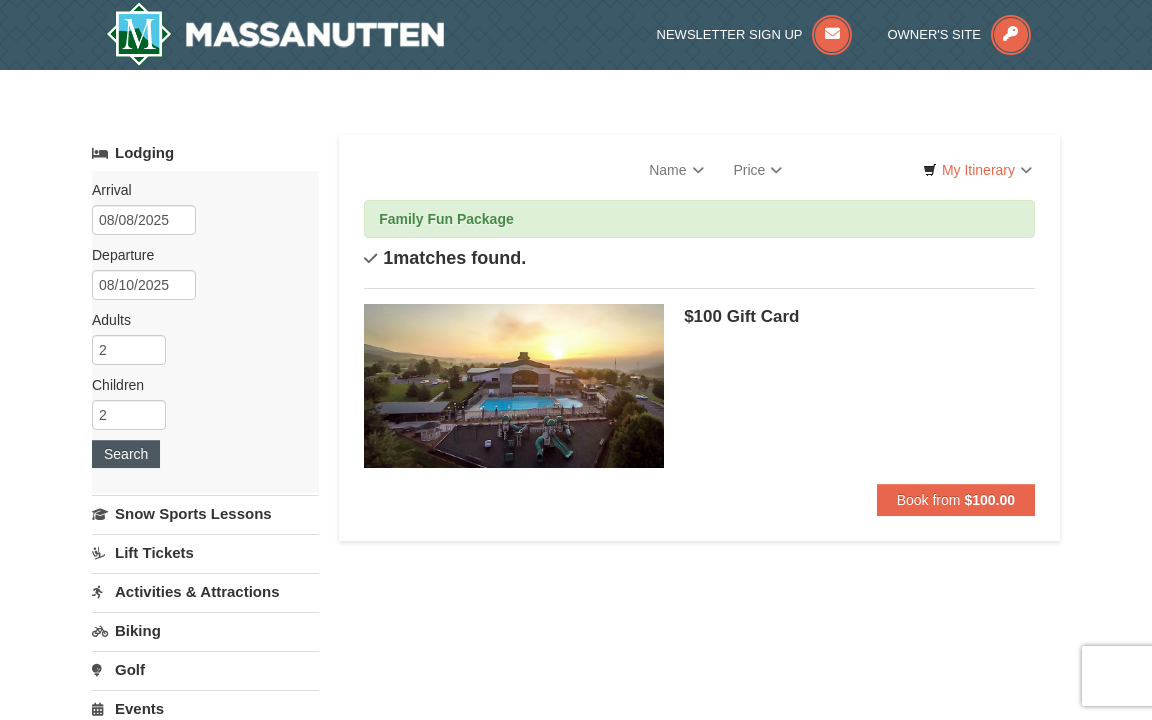 click on "Search" at bounding box center (126, 454) 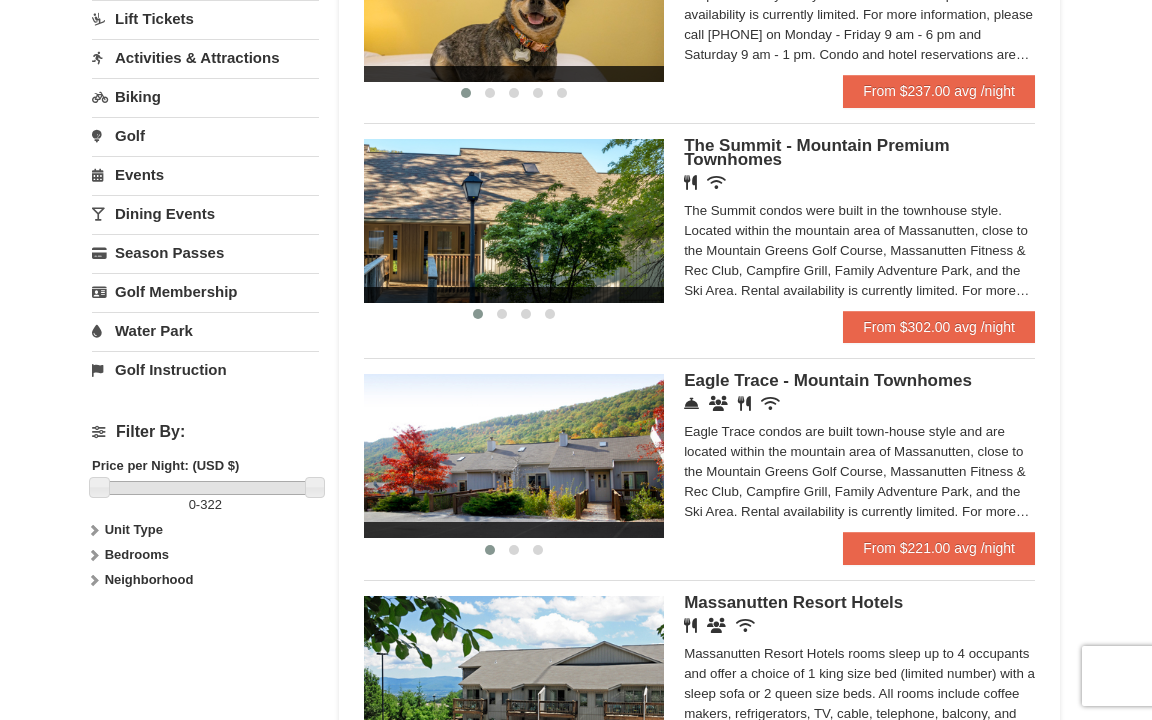 scroll, scrollTop: 728, scrollLeft: 0, axis: vertical 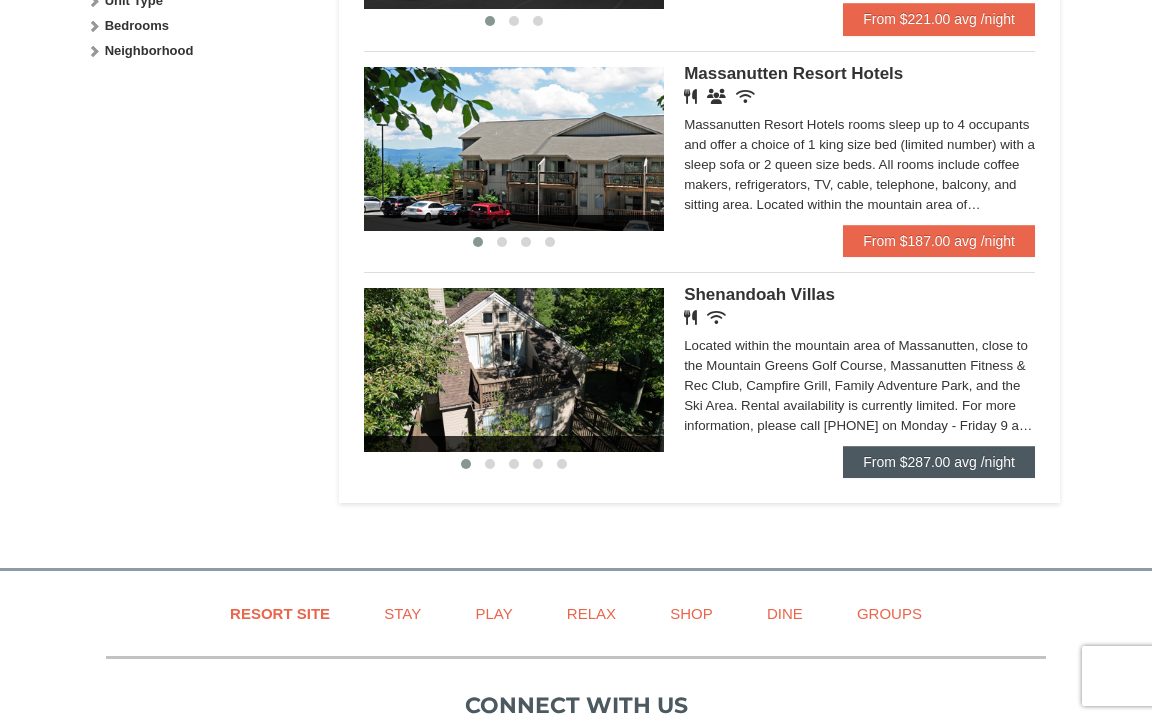 click on "From $287.00 avg /night" at bounding box center (939, 462) 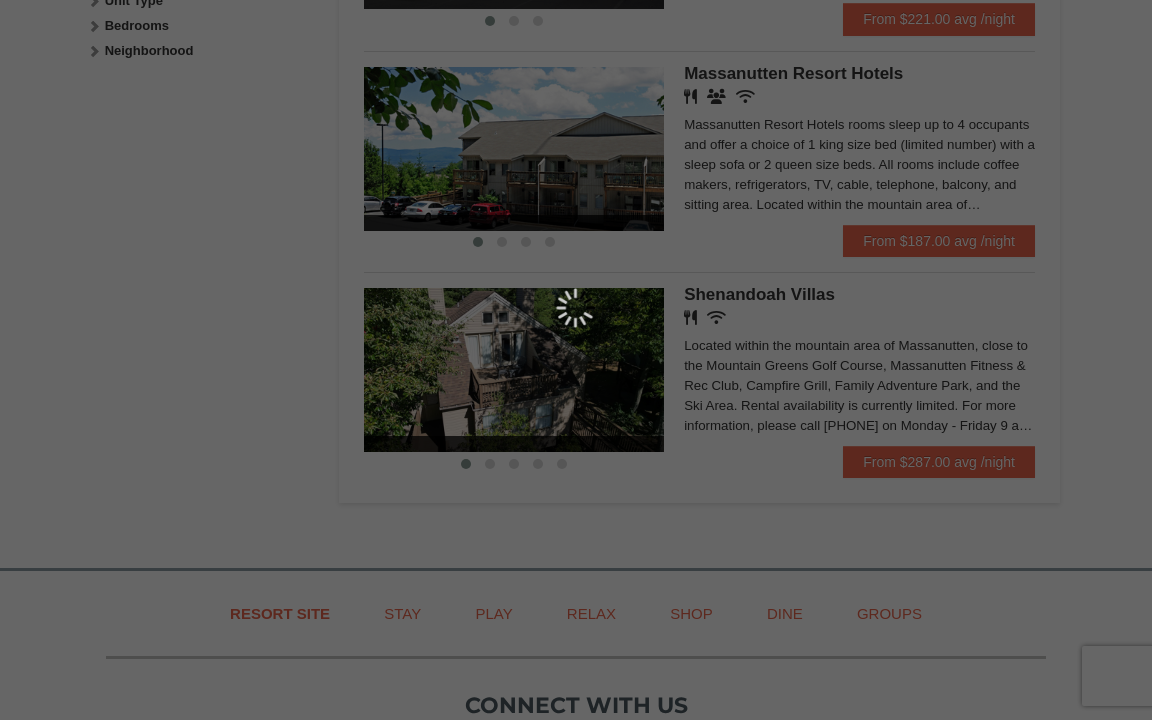 click at bounding box center [576, 360] 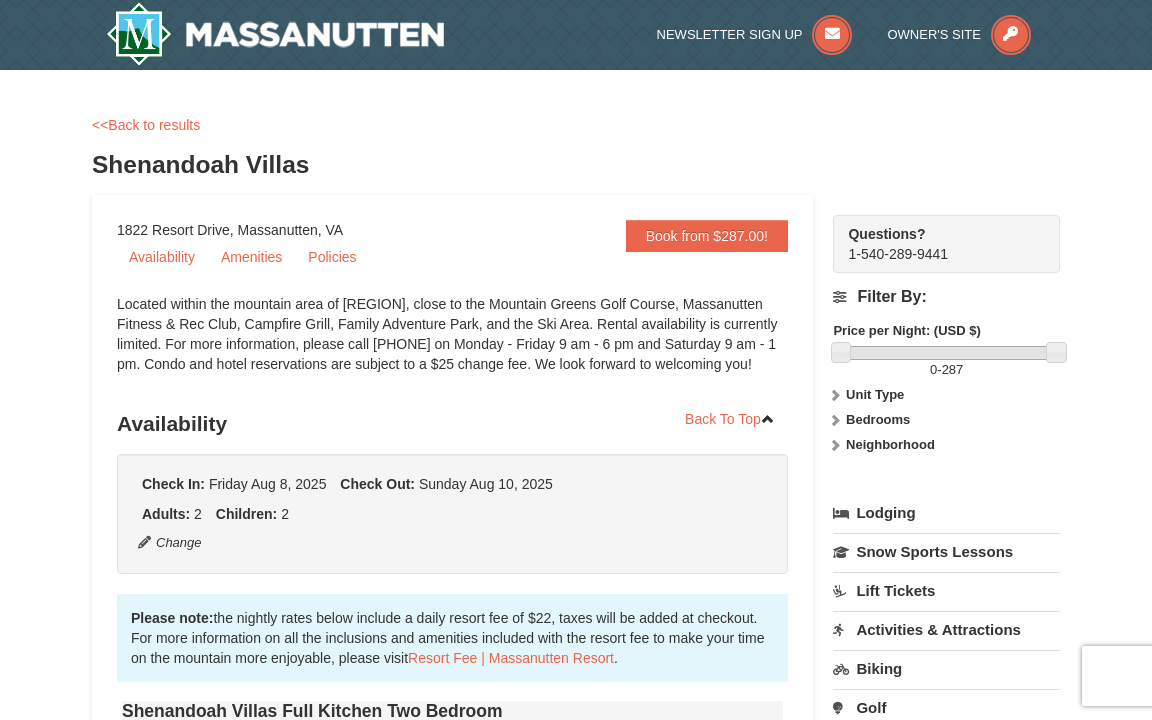 scroll, scrollTop: 0, scrollLeft: 0, axis: both 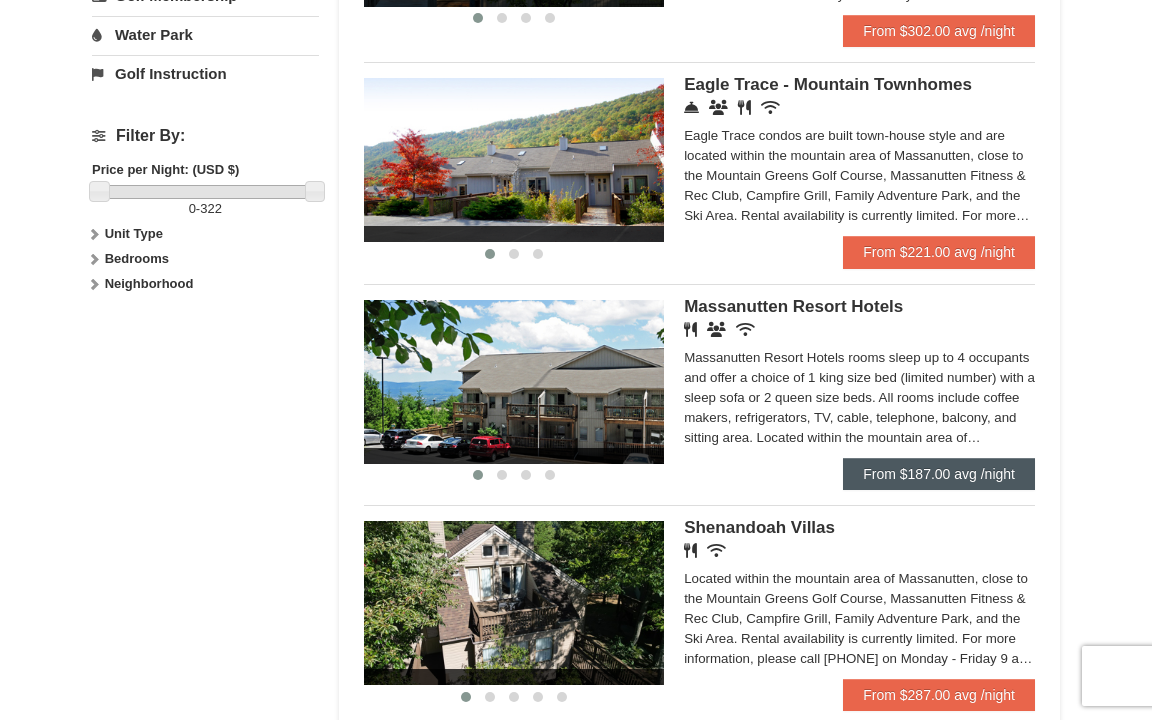 click on "From $187.00 avg /night" at bounding box center (939, 474) 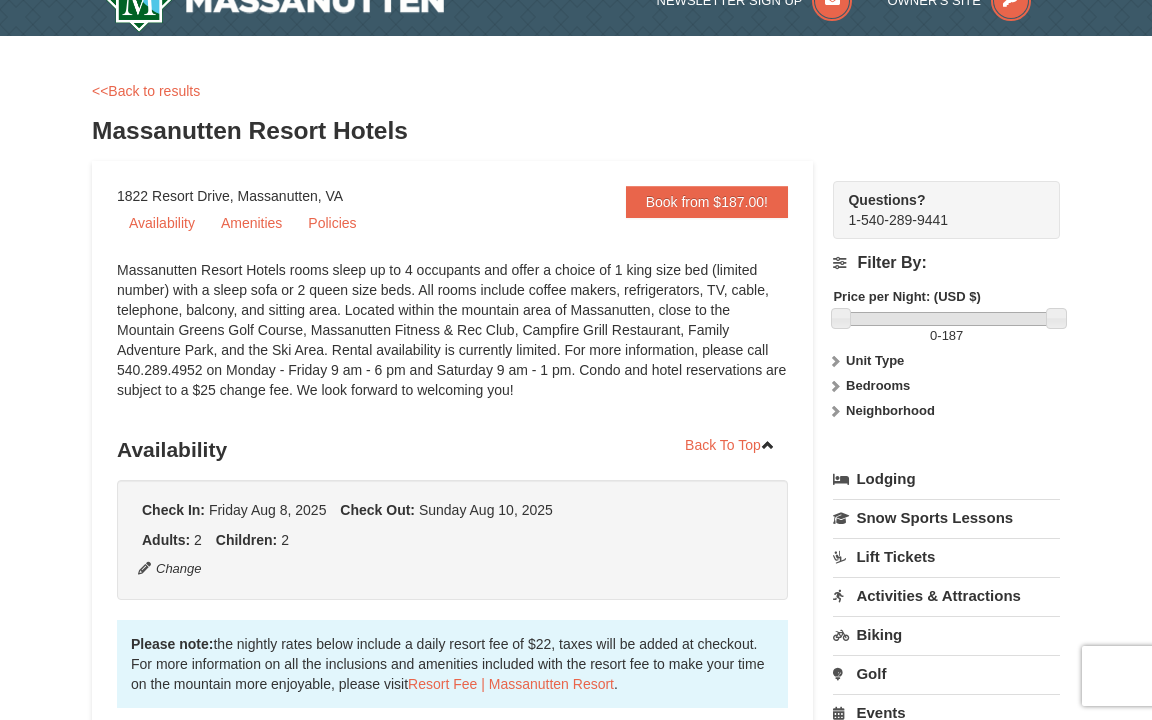 scroll, scrollTop: 34, scrollLeft: 0, axis: vertical 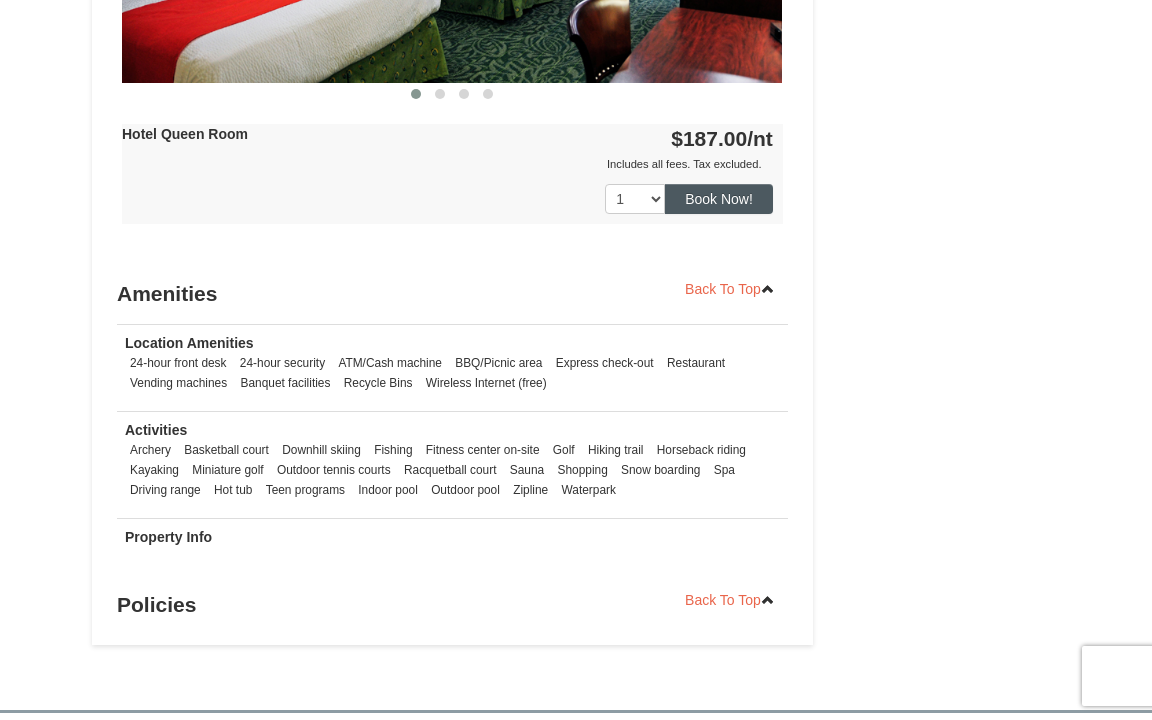 click on "Book Now!" at bounding box center [719, 199] 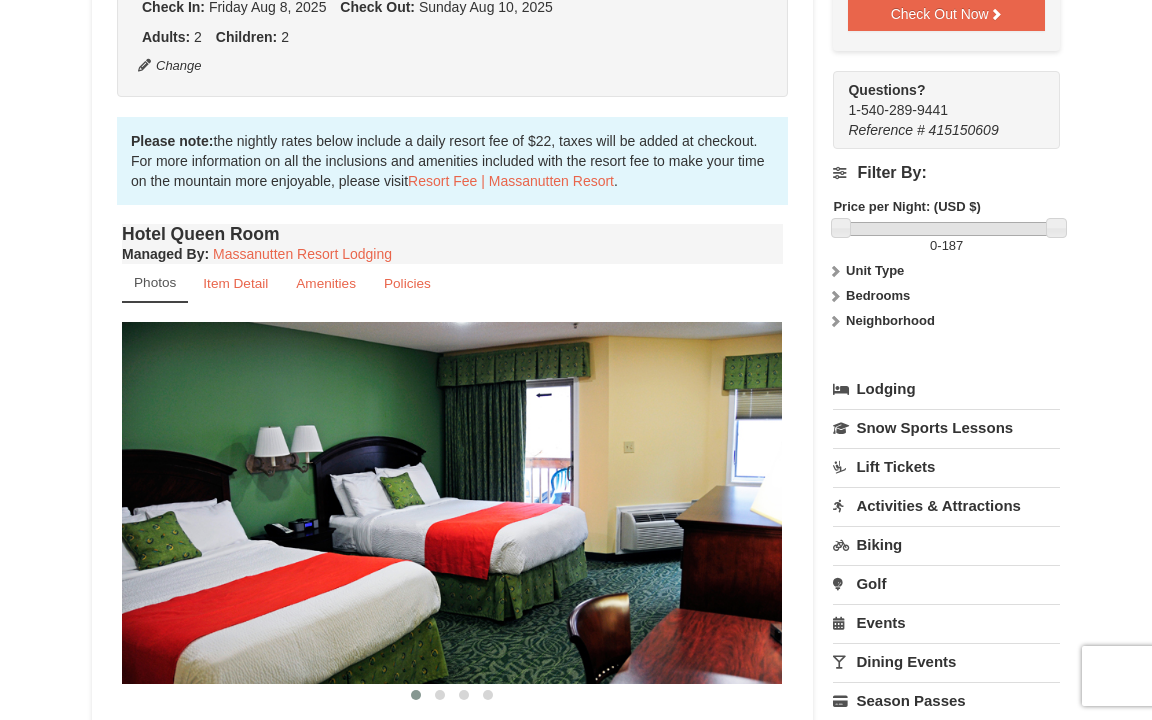 scroll, scrollTop: 564, scrollLeft: 0, axis: vertical 